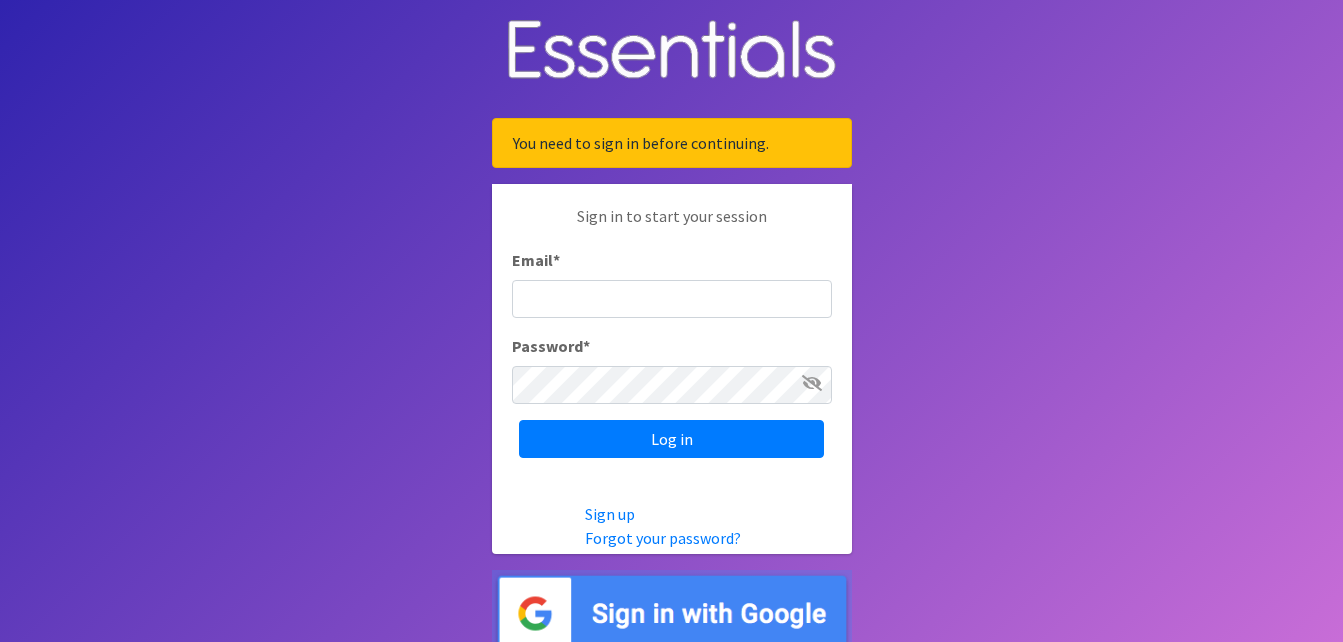 scroll, scrollTop: 0, scrollLeft: 0, axis: both 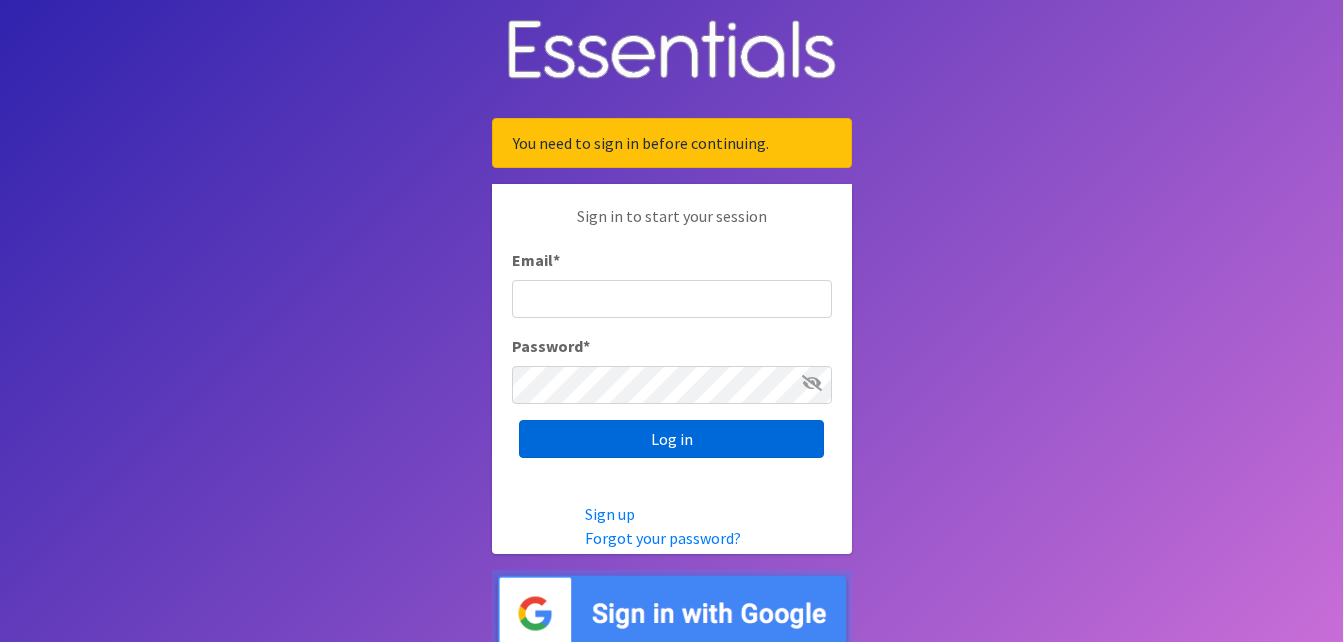 type on "cassiecelestain@gmail.com" 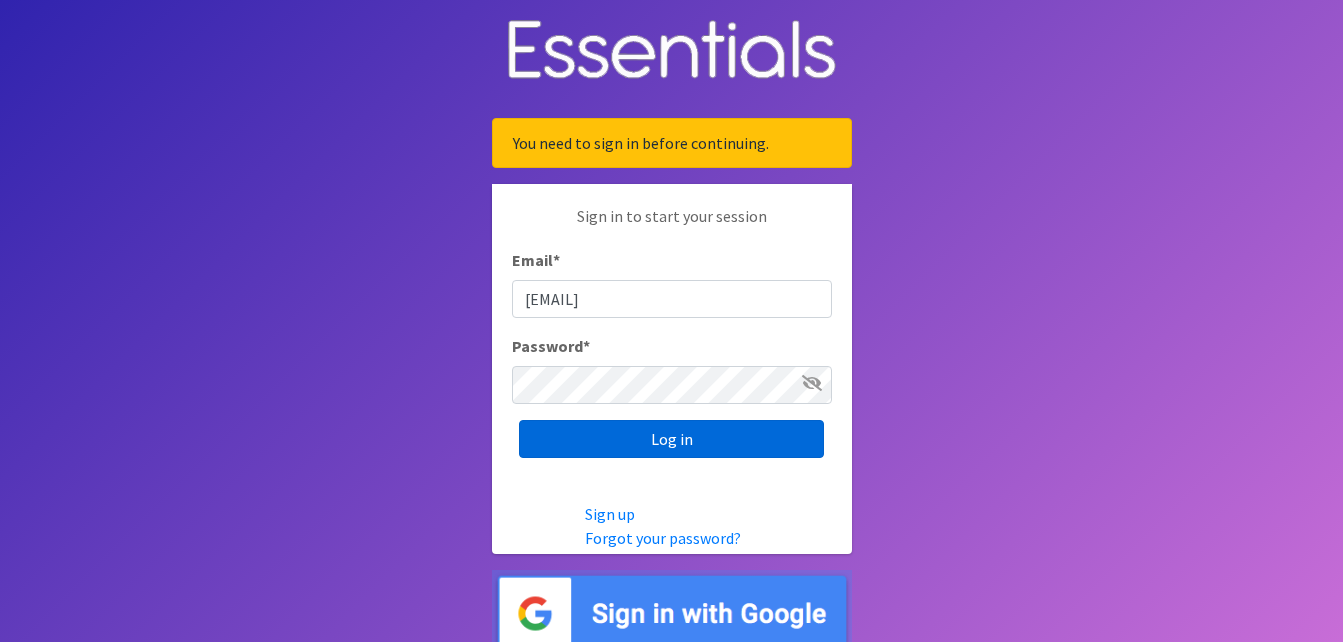 click on "Log in" at bounding box center [671, 439] 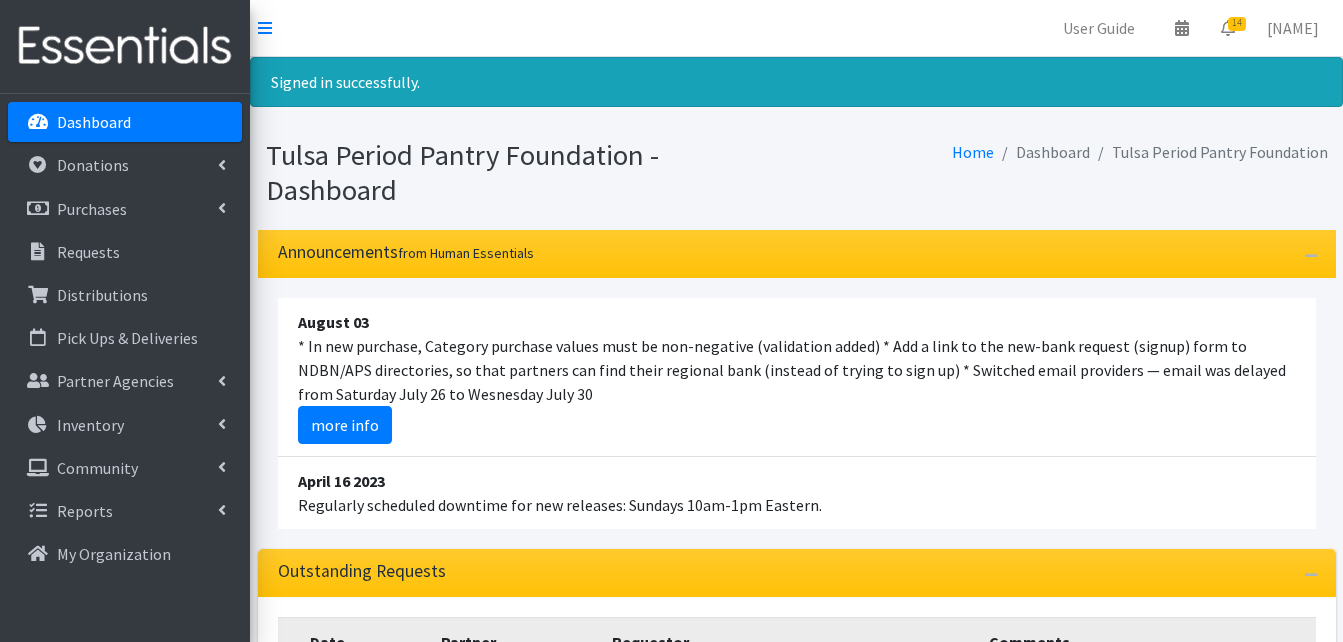 scroll, scrollTop: 0, scrollLeft: 0, axis: both 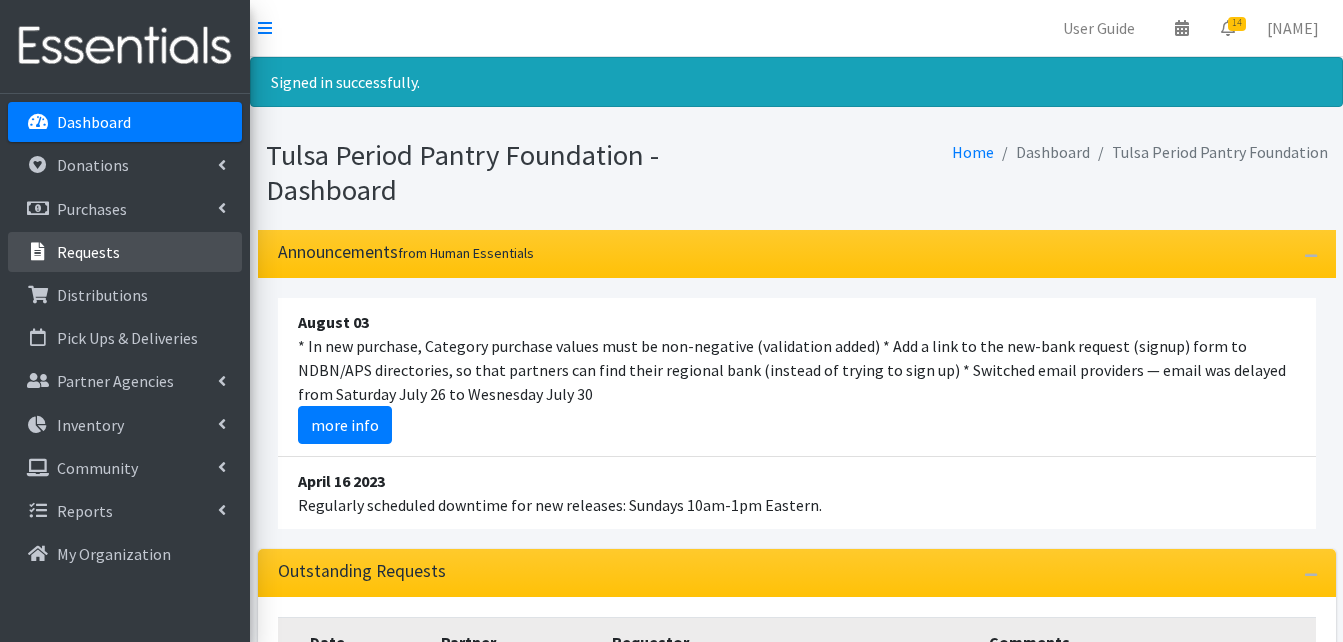 click on "Requests" at bounding box center (88, 252) 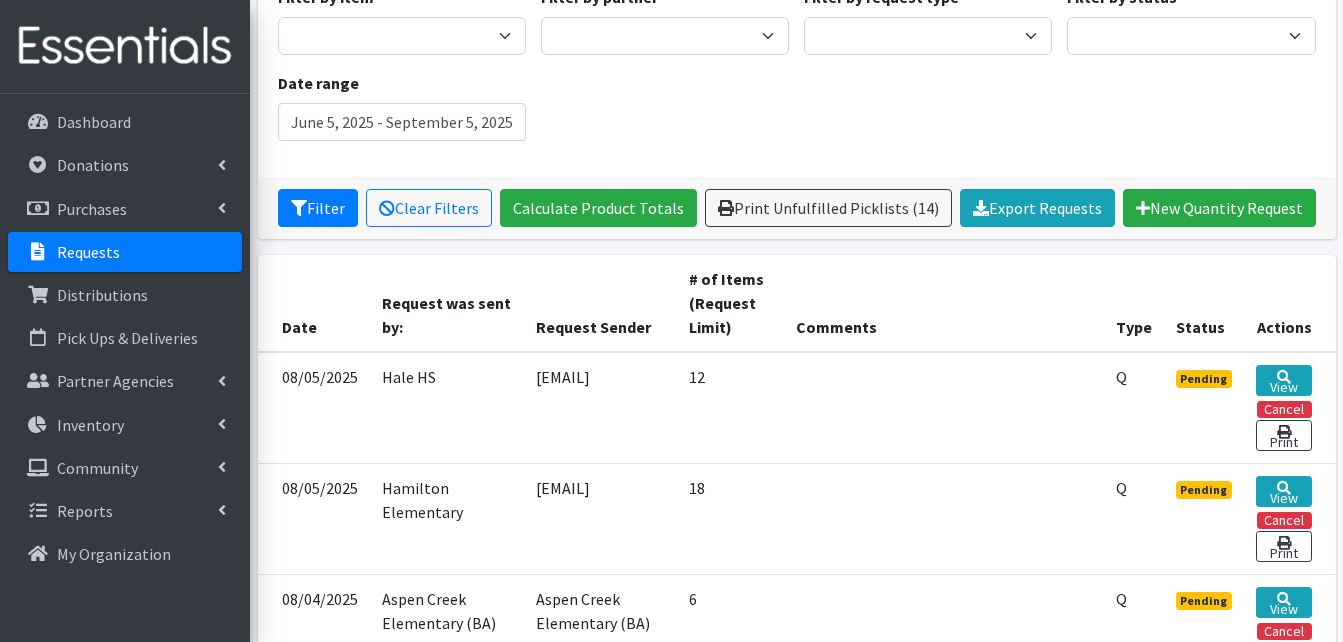 scroll, scrollTop: 0, scrollLeft: 0, axis: both 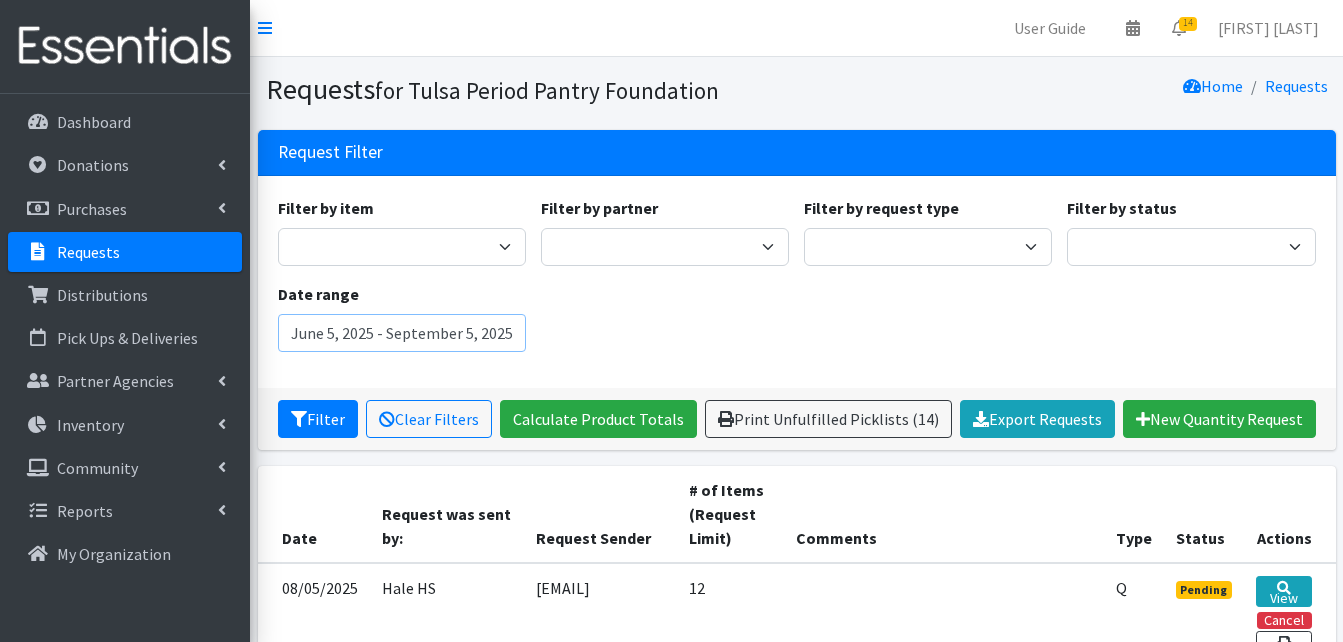 click on "June 5, 2025 - September 5, 2025" at bounding box center (402, 333) 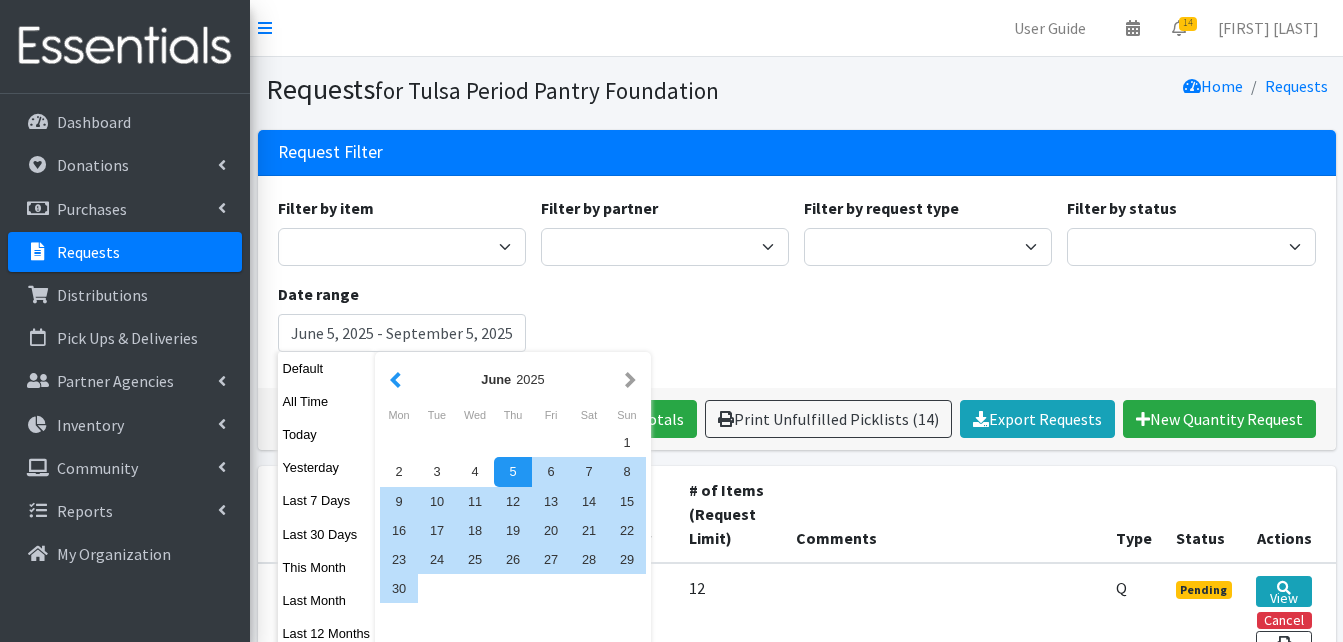 click at bounding box center (395, 379) 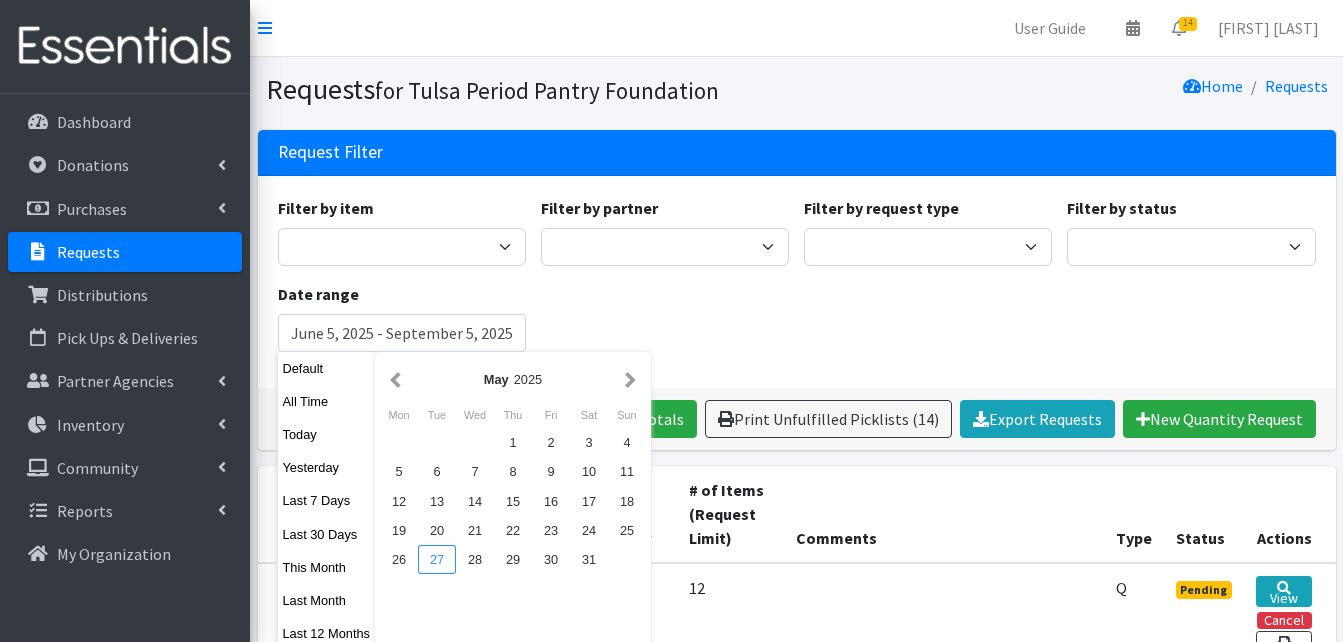 click on "27" at bounding box center (437, 559) 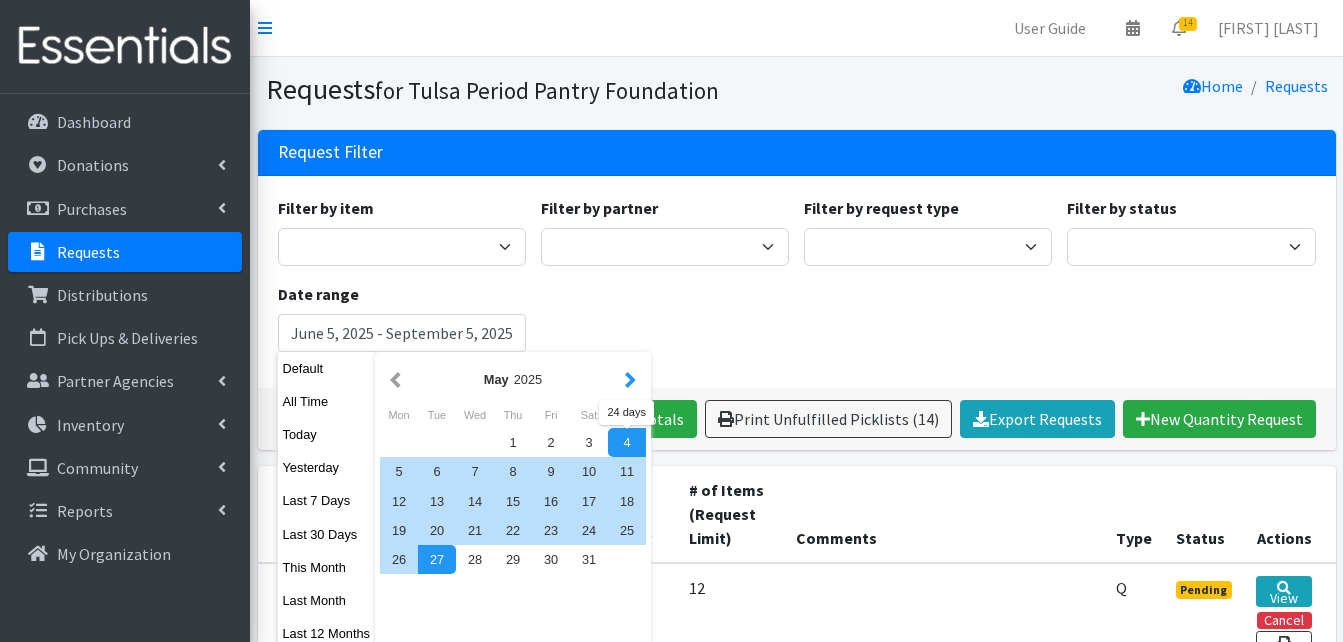 click at bounding box center (630, 379) 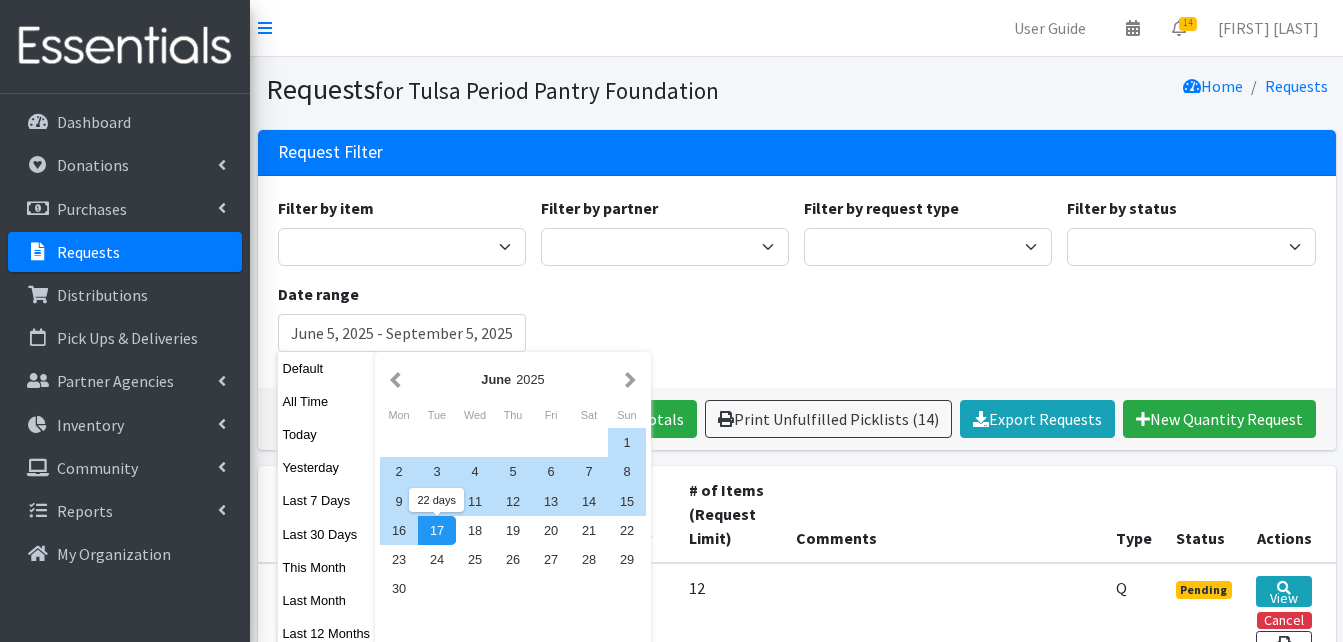 click on "17" at bounding box center [437, 530] 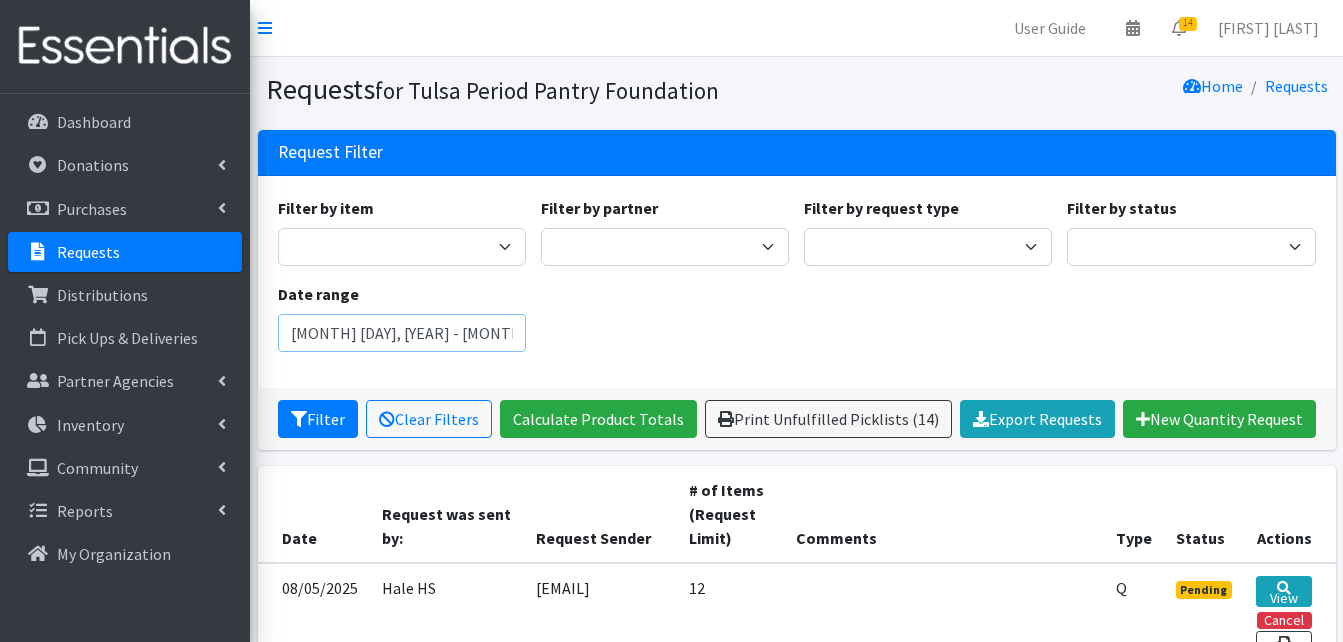 click on "May 27, 2025 - June 17, 2025" at bounding box center [402, 333] 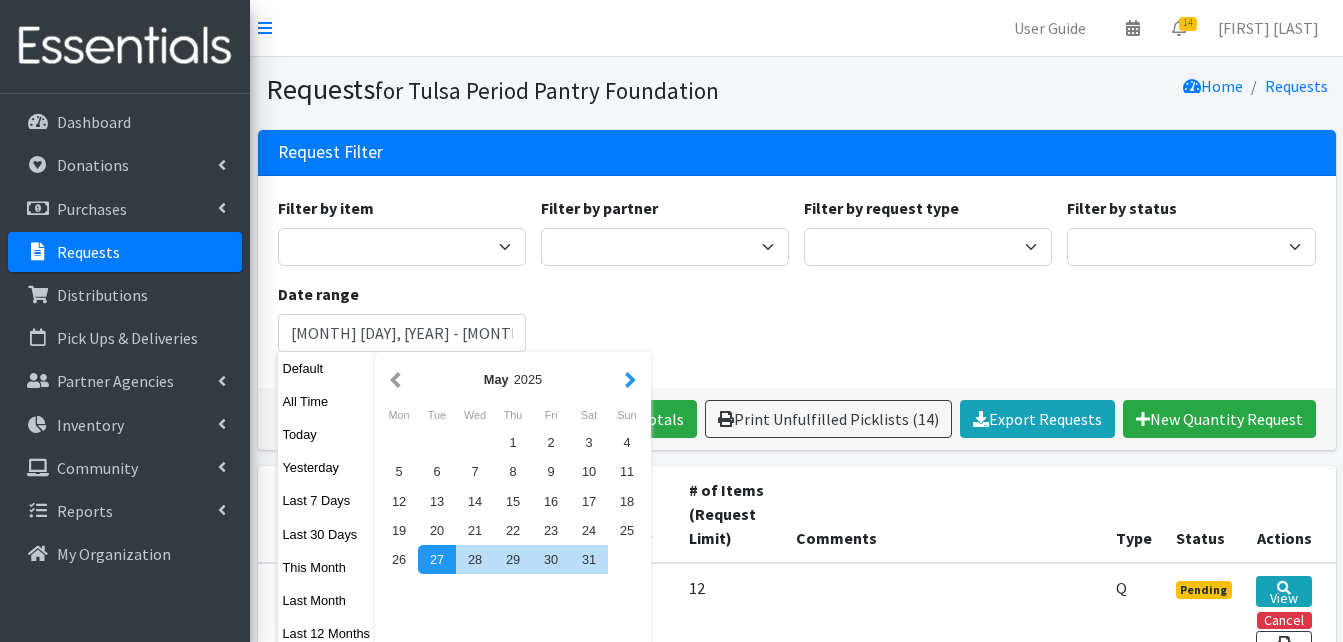 click at bounding box center (630, 379) 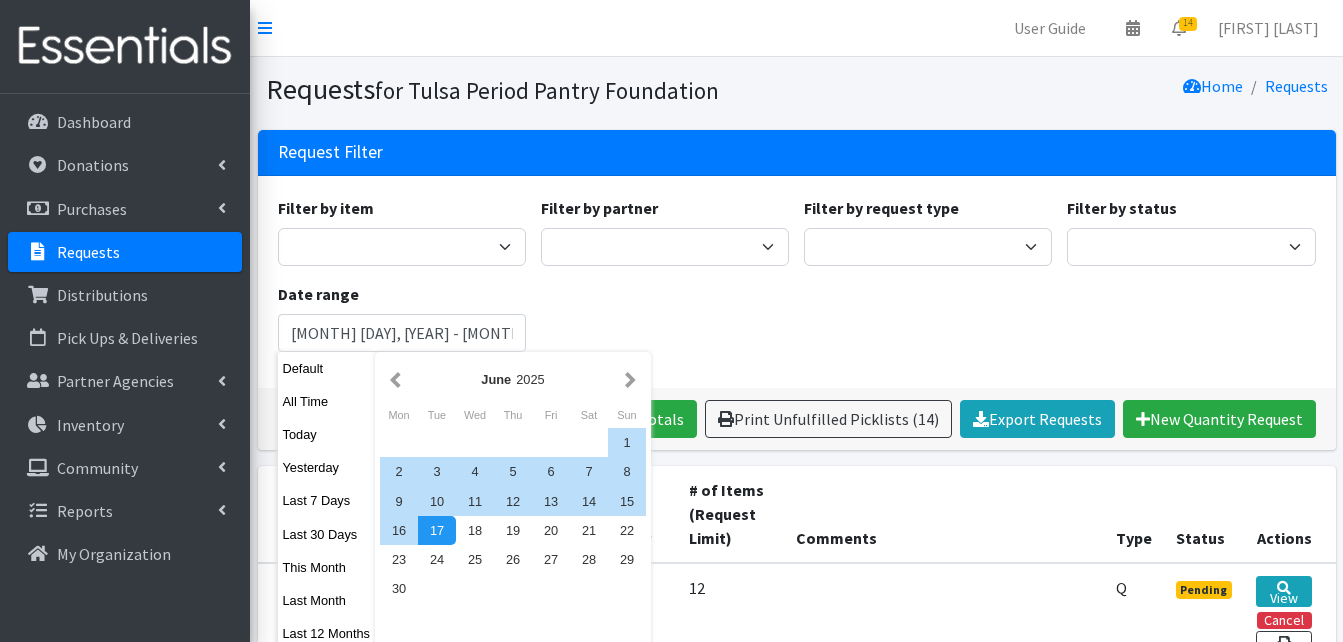 click on "Filter by item
Diva Cup - Model 0 (For lighter flow days; 4 regular tampon capacity. ​ Best for teens under 18 or first-time users)
Diva Cup - Model 1 (For medium to heavy flow days; 5 tampon capacity.​ Best for ages 18+. Most popular size cup.)
Incontinence Pads
Liners
Liners (Always-162 pack)
Liners (NOT individually wrapped)
Liners (Pack of 100)
Make Bags (50)
Makeup Bag (25)
Makeup Bags (50)
Pads 1 (Pack of 25)
Pads 2 (Pack of 25)
Pads 3 (Pack of 25)
Pads 4 (Pack of 25)
Pads 5 (Pack of 25) LIMITED QUANTITIES
Pads (Size 1)
Pads (Size 2)
Pads (Size 3)
Pads (Size 4)
Pads (Size 5)
Period Panties (Large)
Period Panties (Med)
Period Panties Pack of 3 (L)
Period Panties Pack of 3 (M)
Period Panties Pack of 3 (S)
Period Panties Pack of 3 (XL)
Period Panties Pack of 3 (XS)
Period Panties Pack of 3 (XXL)
Period Panties Pack of 3 (XXS)
Period Panties (Small)
Period Panties (XLarge)
Period Panties (Xsmall)" at bounding box center (796, 282) 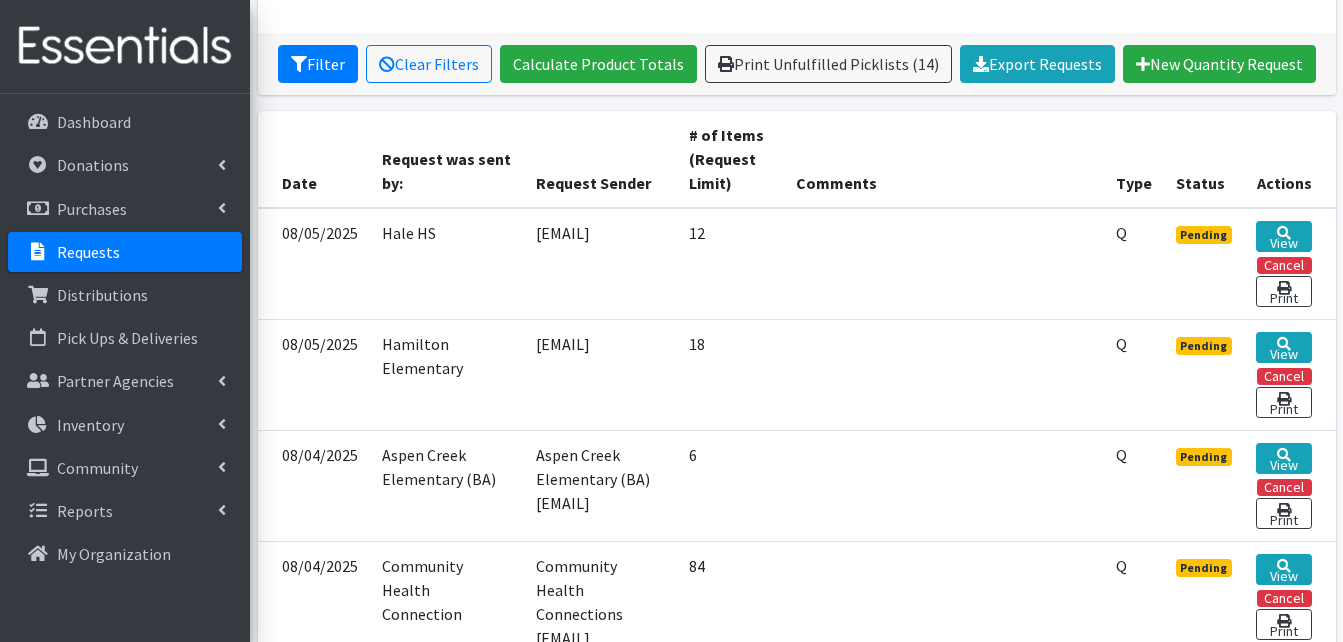 scroll, scrollTop: 0, scrollLeft: 0, axis: both 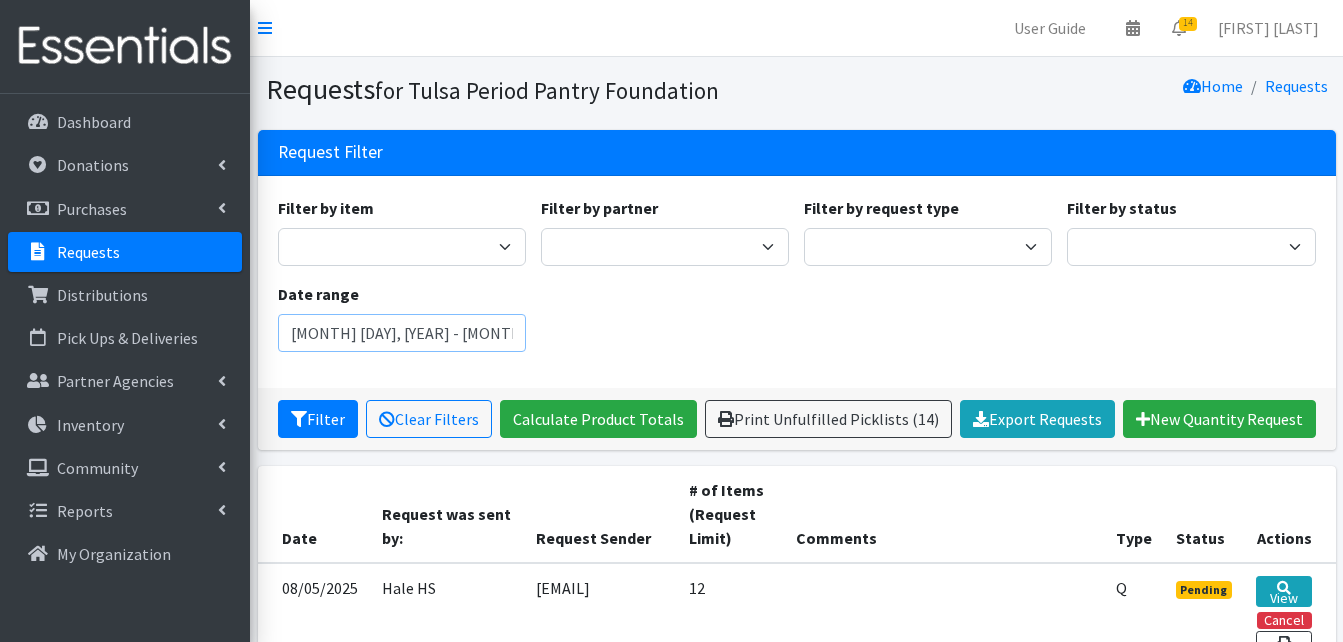 click on "May 27, 2025 - June 17, 2025" at bounding box center (402, 333) 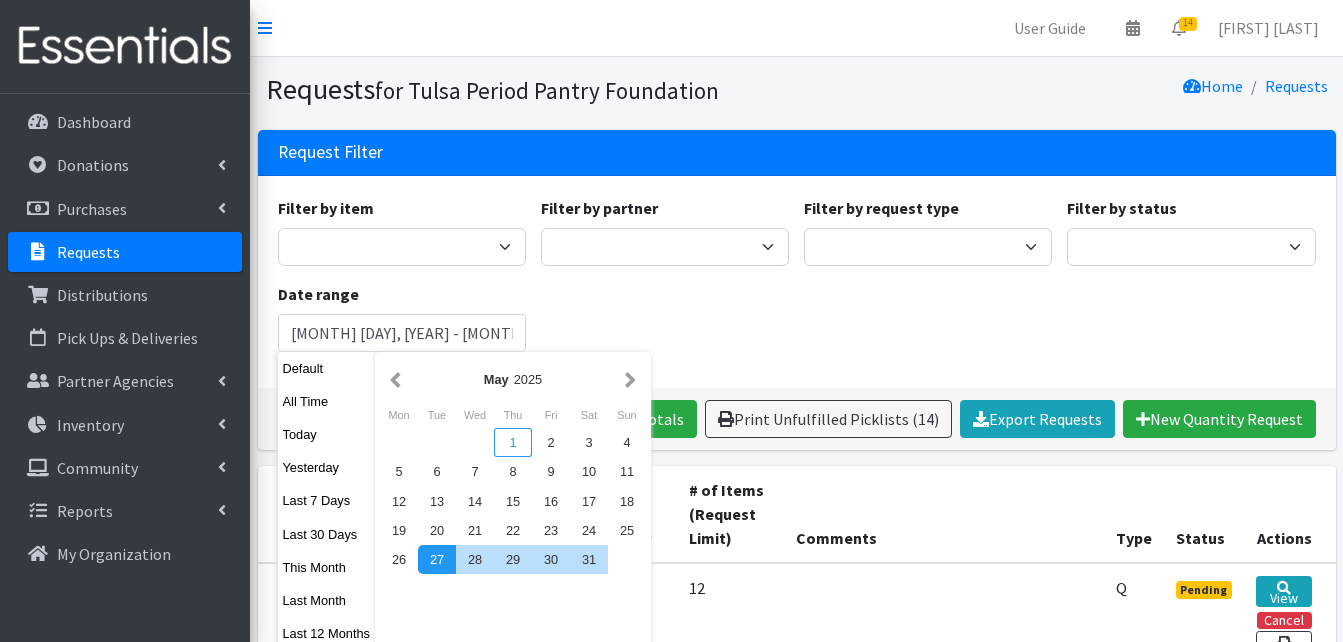 click on "1" at bounding box center (513, 442) 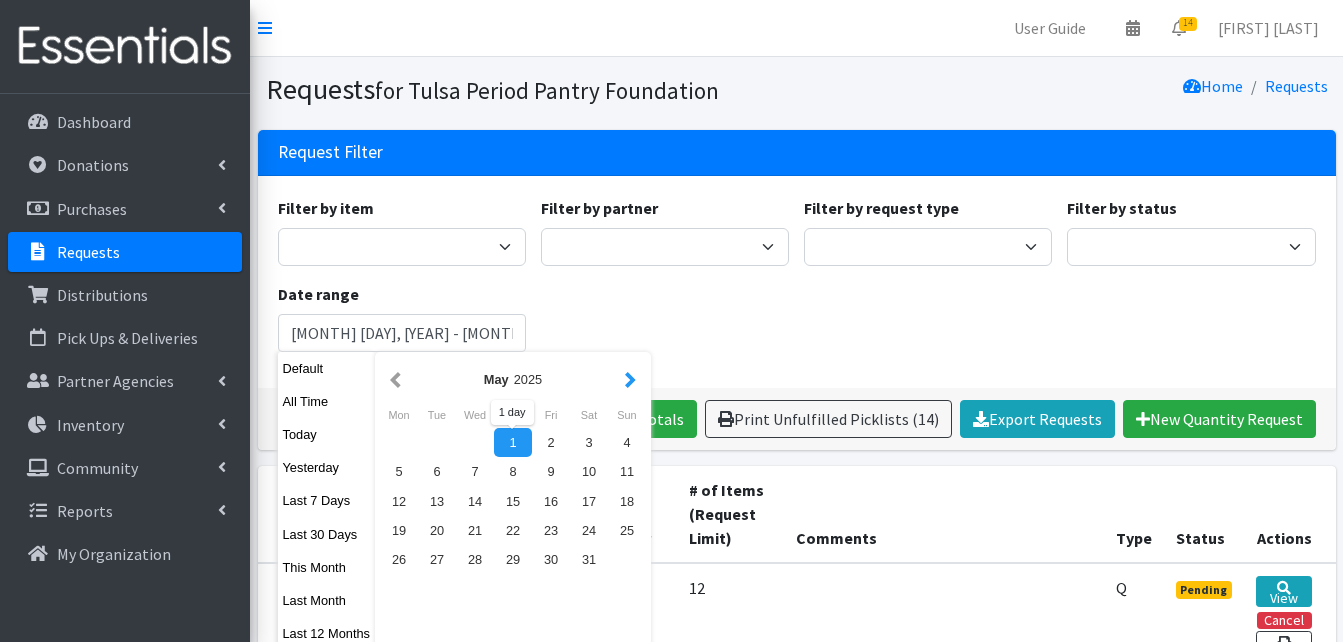 click at bounding box center (630, 379) 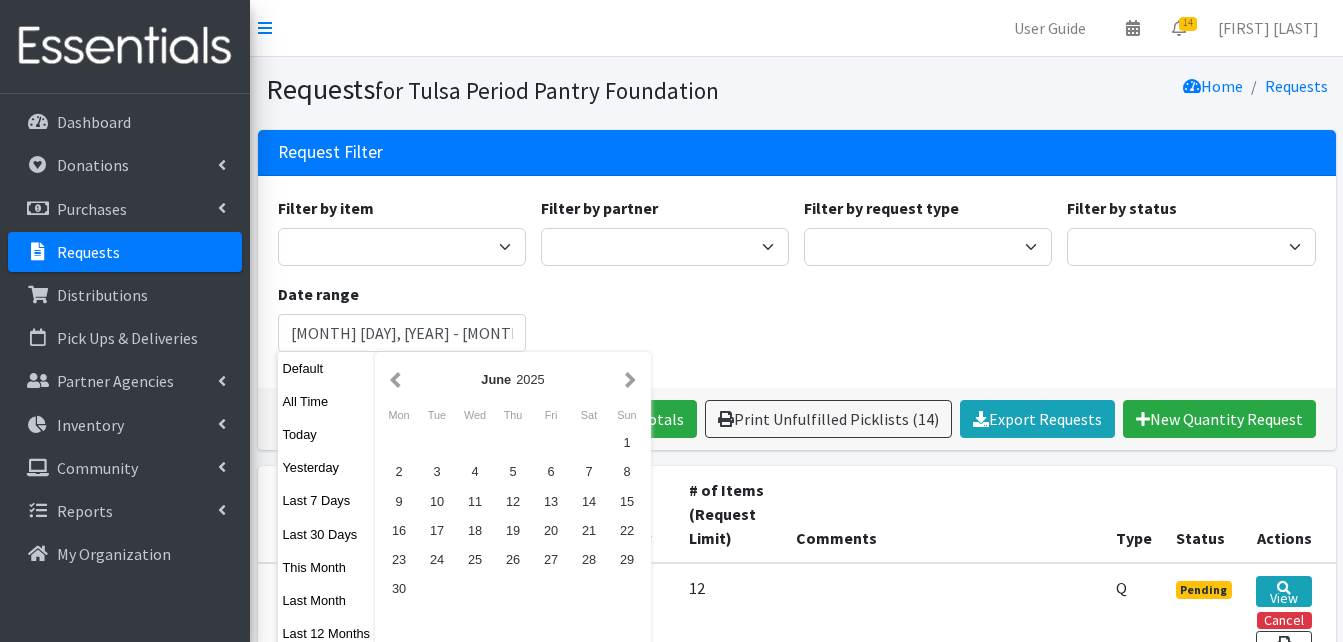 click at bounding box center (630, 379) 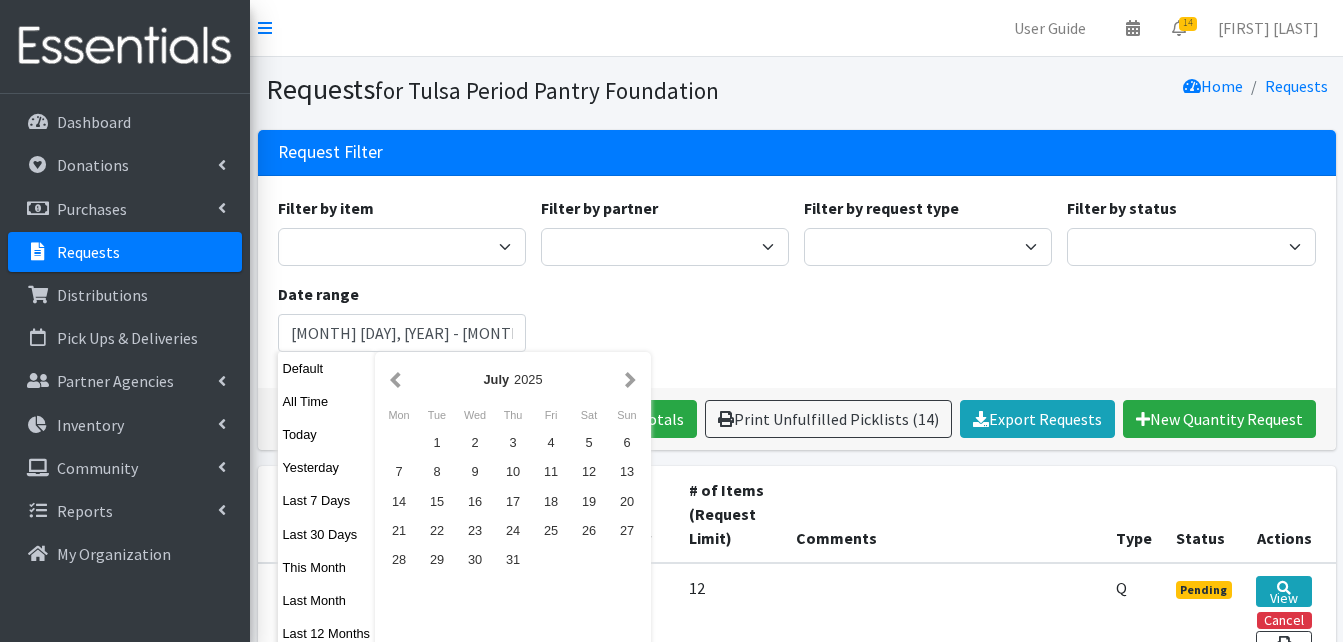 click at bounding box center [630, 379] 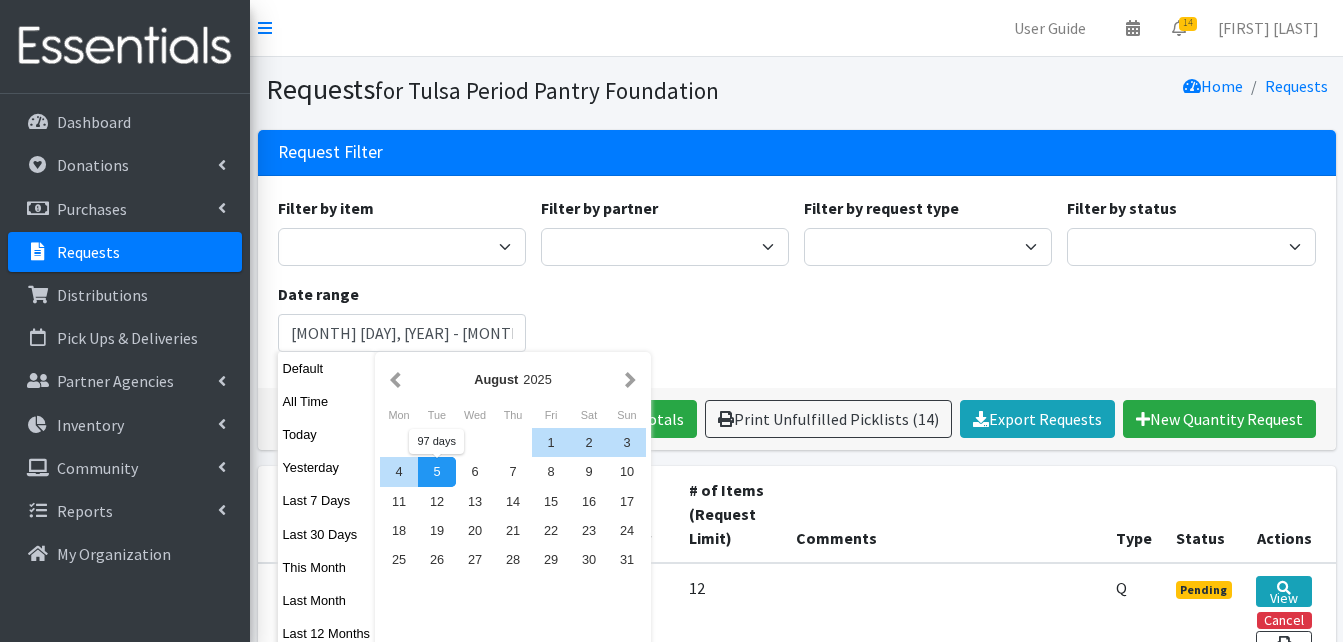click on "5" at bounding box center (437, 471) 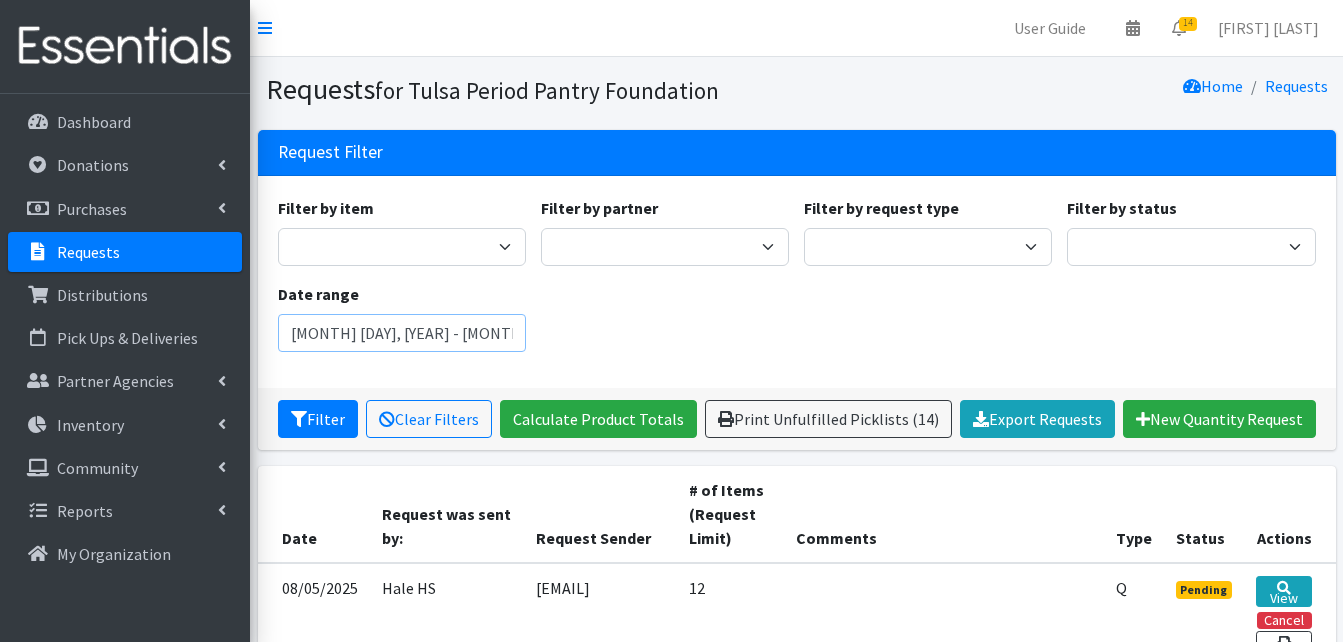 click on "May 1, 2025 - August 5, 2025" at bounding box center [402, 333] 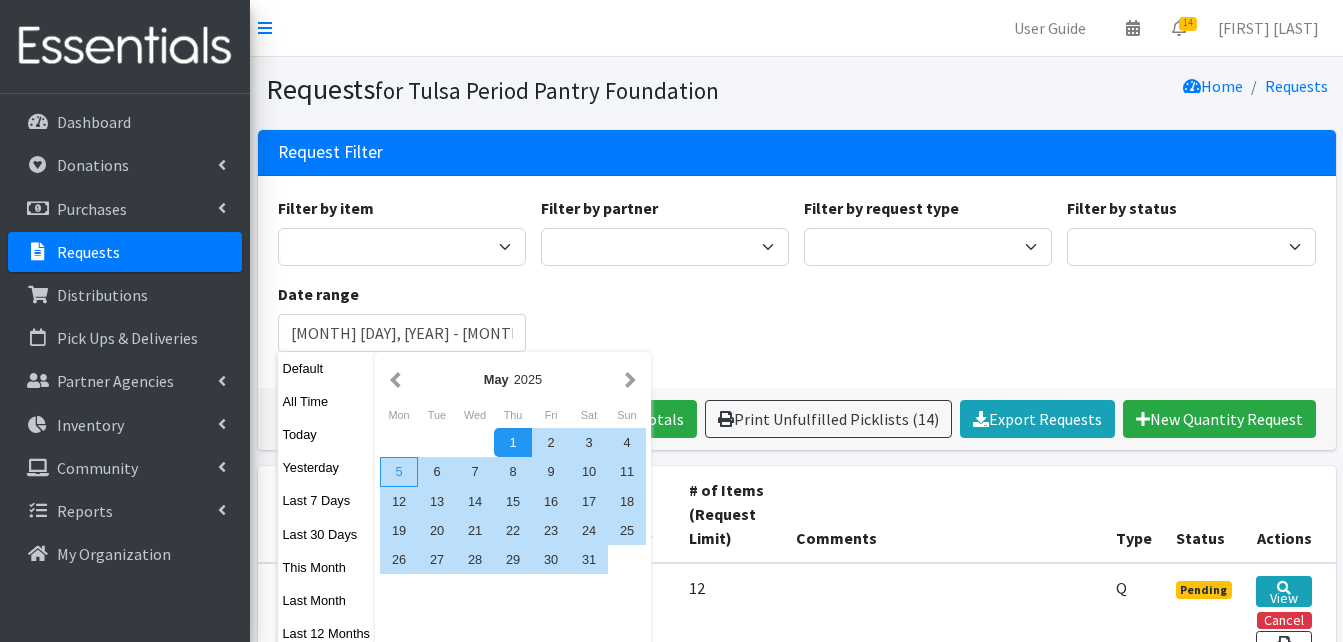 click on "5" at bounding box center [399, 471] 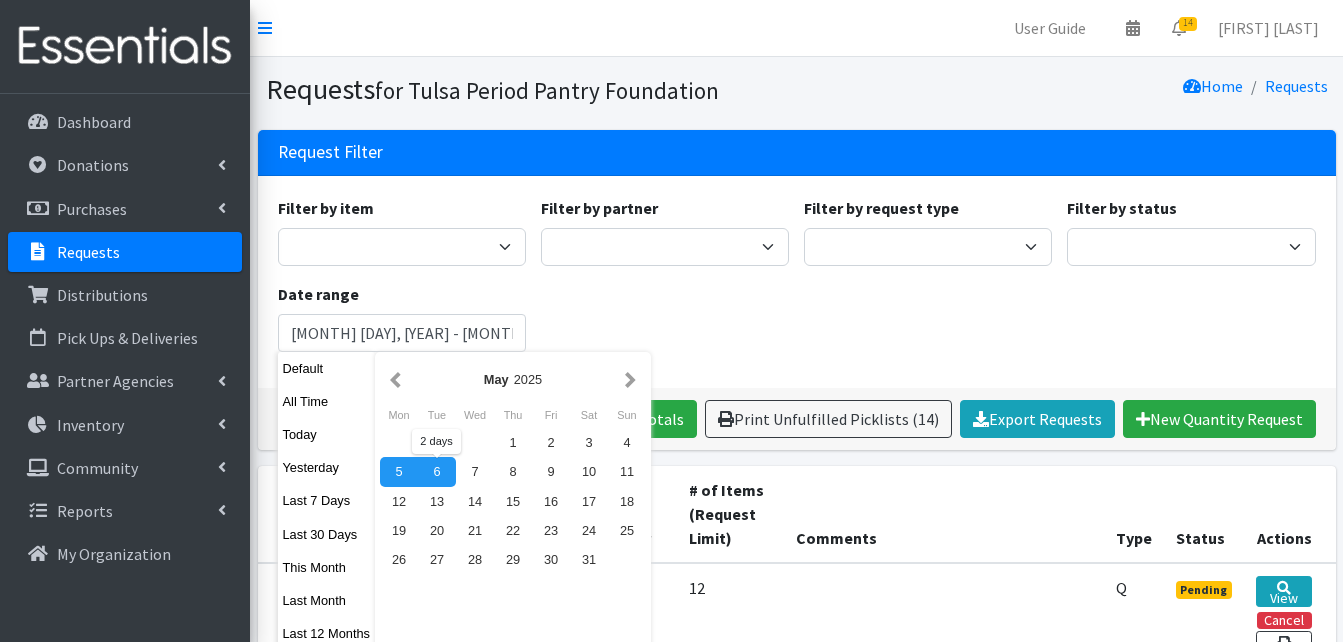 click on "Filter by item
Diva Cup - Model 0 (For lighter flow days; 4 regular tampon capacity. ​ Best for teens under 18 or first-time users)
Diva Cup - Model 1 (For medium to heavy flow days; 5 tampon capacity.​ Best for ages 18+. Most popular size cup.)
Incontinence Pads
Liners
Liners (Always-162 pack)
Liners (NOT individually wrapped)
Liners (Pack of 100)
Make Bags (50)
Makeup Bag (25)
Makeup Bags (50)
Pads 1 (Pack of 25)
Pads 2 (Pack of 25)
Pads 3 (Pack of 25)
Pads 4 (Pack of 25)
Pads 5 (Pack of 25) LIMITED QUANTITIES
Pads (Size 1)
Pads (Size 2)
Pads (Size 3)
Pads (Size 4)
Pads (Size 5)
Period Panties (Large)
Period Panties (Med)
Period Panties Pack of 3 (L)
Period Panties Pack of 3 (M)
Period Panties Pack of 3 (S)
Period Panties Pack of 3 (XL)
Period Panties Pack of 3 (XS)
Period Panties Pack of 3 (XXL)
Period Panties Pack of 3 (XXS)
Period Panties (Small)
Period Panties (XLarge)
Period Panties (Xsmall)" at bounding box center (796, 282) 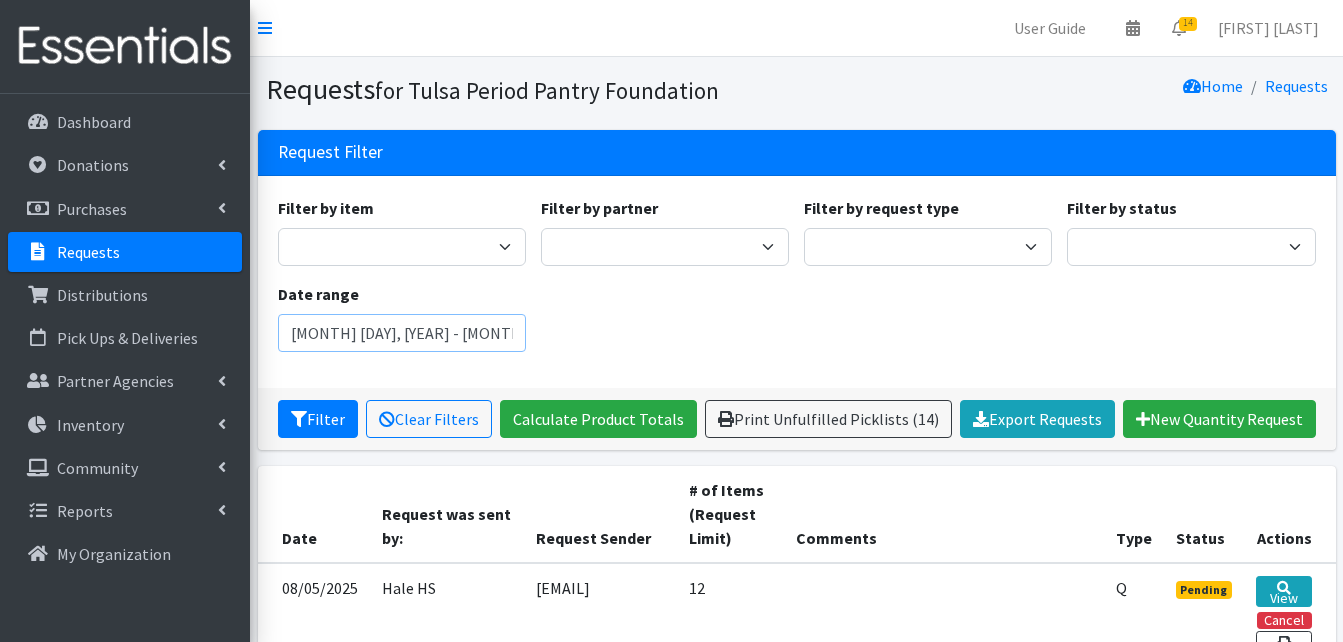 click on "May 1, 2025 - August 5, 2025" at bounding box center [402, 333] 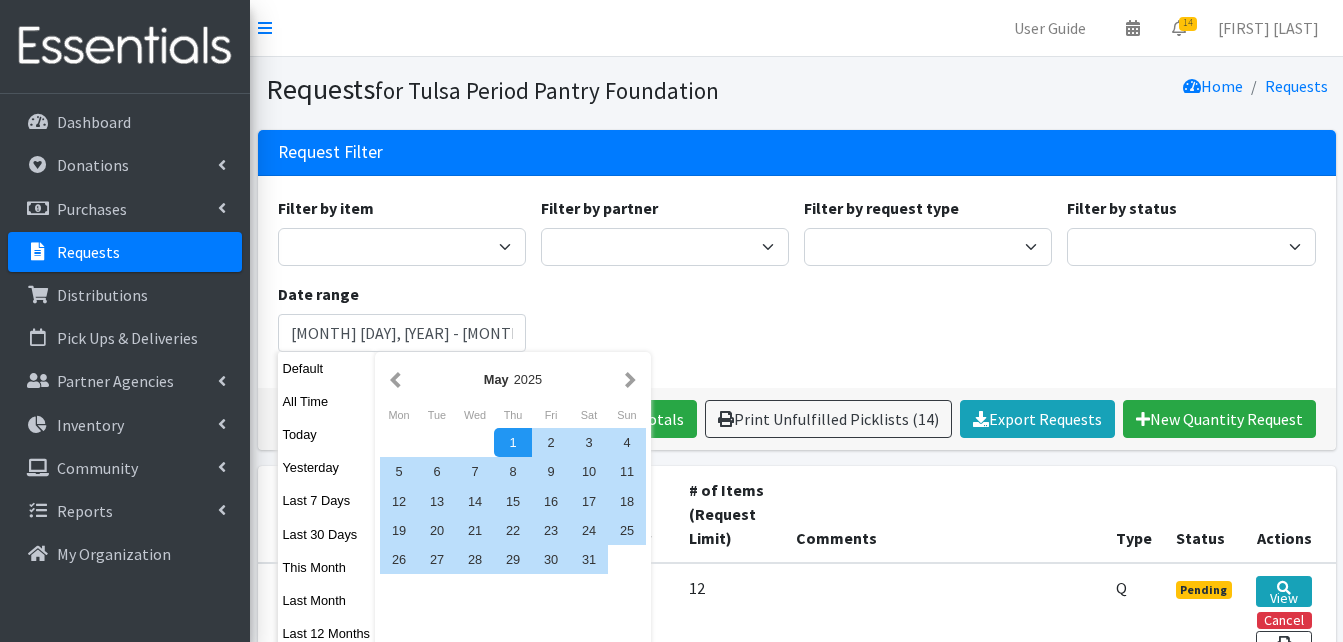 click on "Filter by item
Diva Cup - Model 0 (For lighter flow days; 4 regular tampon capacity. ​ Best for teens under 18 or first-time users)
Diva Cup - Model 1 (For medium to heavy flow days; 5 tampon capacity.​ Best for ages 18+. Most popular size cup.)
Incontinence Pads
Liners
Liners (Always-162 pack)
Liners (NOT individually wrapped)
Liners (Pack of 100)
Make Bags (50)
Makeup Bag (25)
Makeup Bags (50)
Pads 1 (Pack of 25)
Pads 2 (Pack of 25)
Pads 3 (Pack of 25)
Pads 4 (Pack of 25)
Pads 5 (Pack of 25) LIMITED QUANTITIES
Pads (Size 1)
Pads (Size 2)
Pads (Size 3)
Pads (Size 4)
Pads (Size 5)
Period Panties (Large)
Period Panties (Med)
Period Panties Pack of 3 (L)
Period Panties Pack of 3 (M)
Period Panties Pack of 3 (S)
Period Panties Pack of 3 (XL)
Period Panties Pack of 3 (XS)
Period Panties Pack of 3 (XXL)
Period Panties Pack of 3 (XXS)
Period Panties (Small)
Period Panties (XLarge)
Period Panties (Xsmall)" at bounding box center (796, 282) 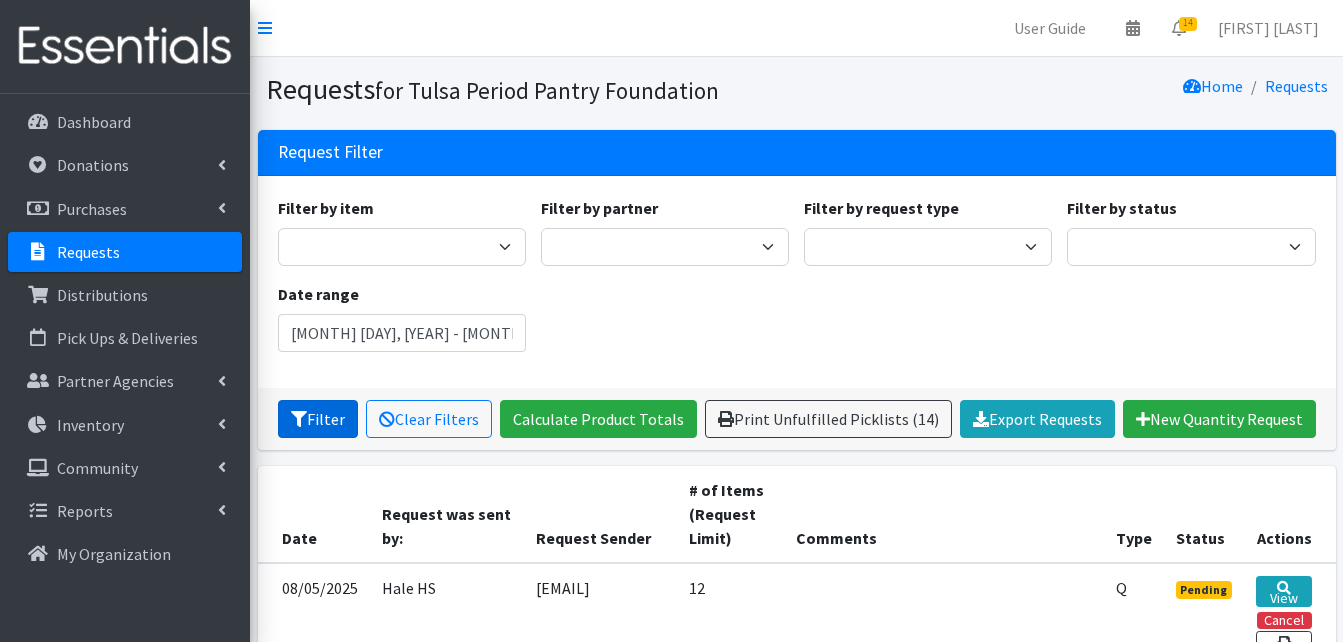 click on "Filter" at bounding box center [318, 419] 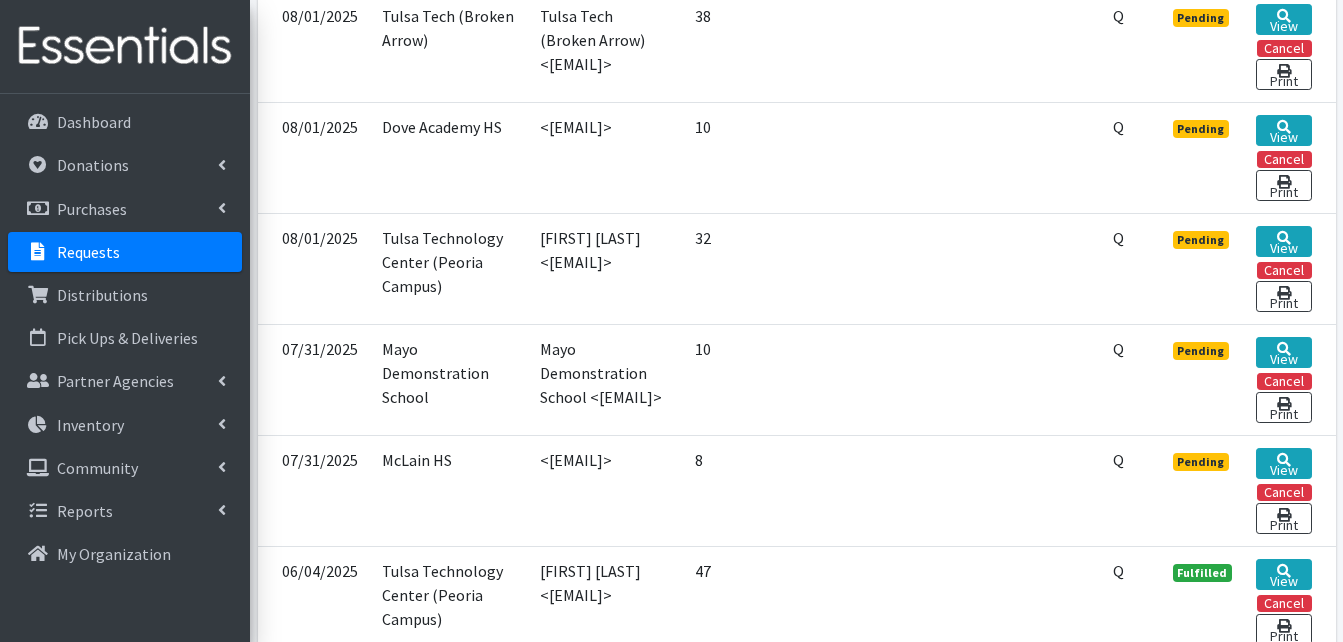 scroll, scrollTop: 1800, scrollLeft: 0, axis: vertical 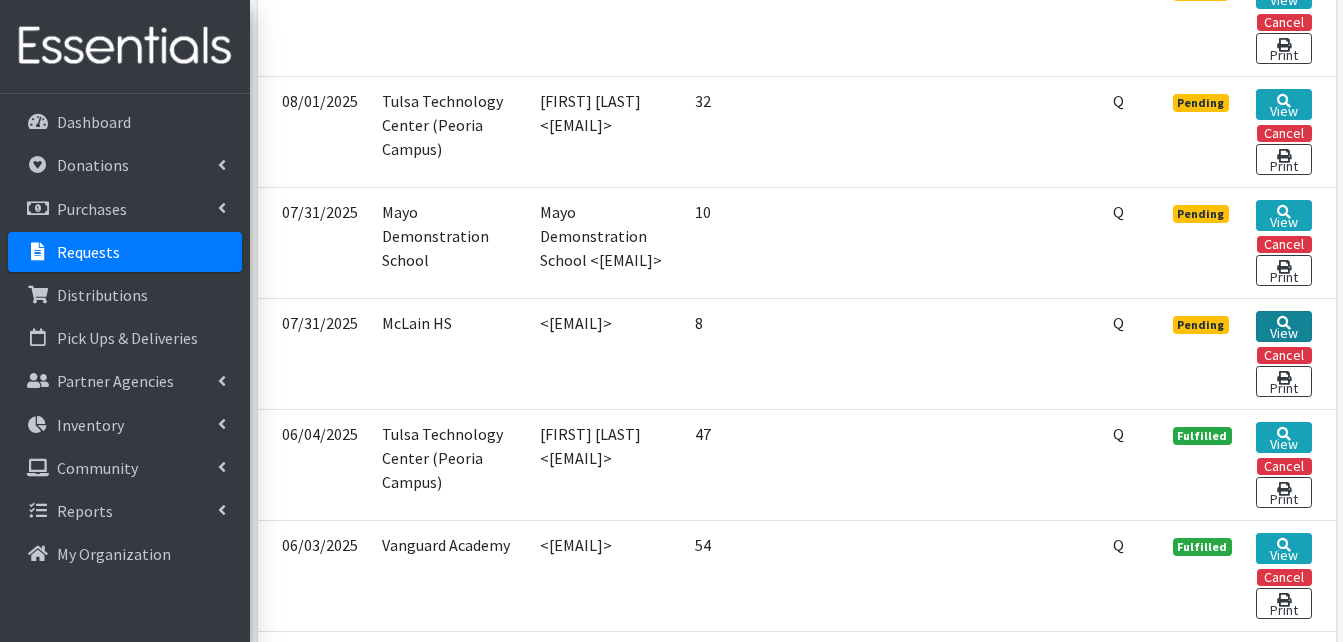 click on "View" at bounding box center [1283, 326] 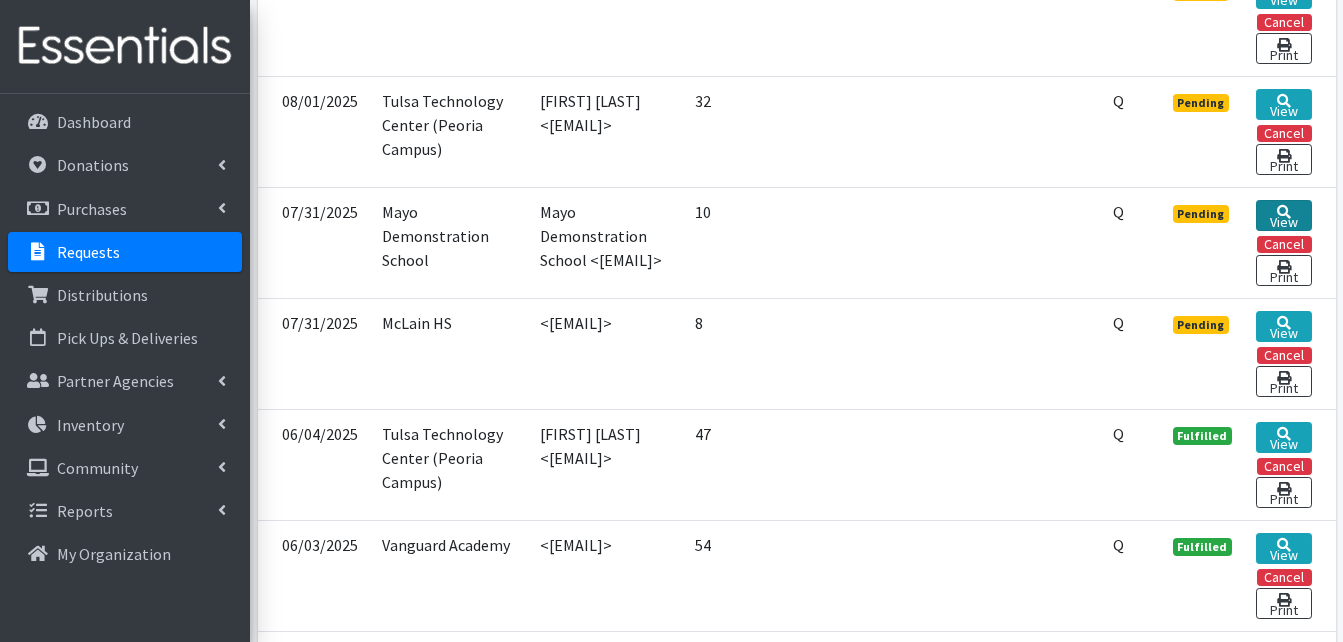 click at bounding box center [1284, 212] 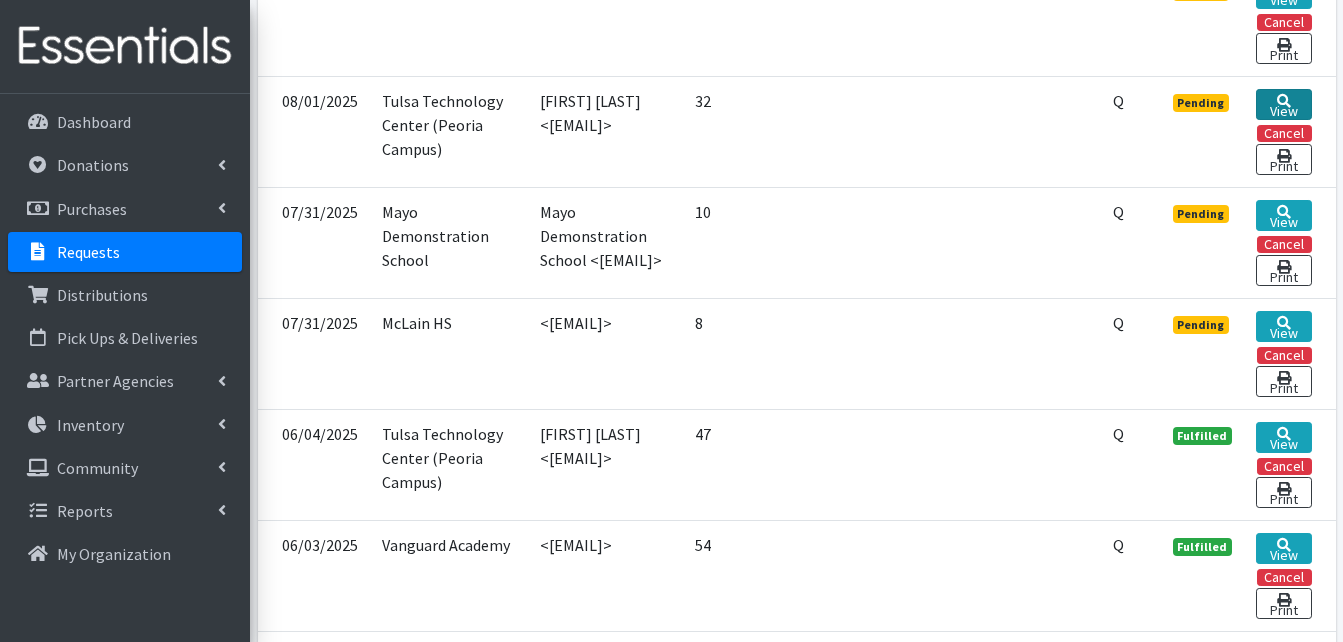 click on "View" at bounding box center (1283, 104) 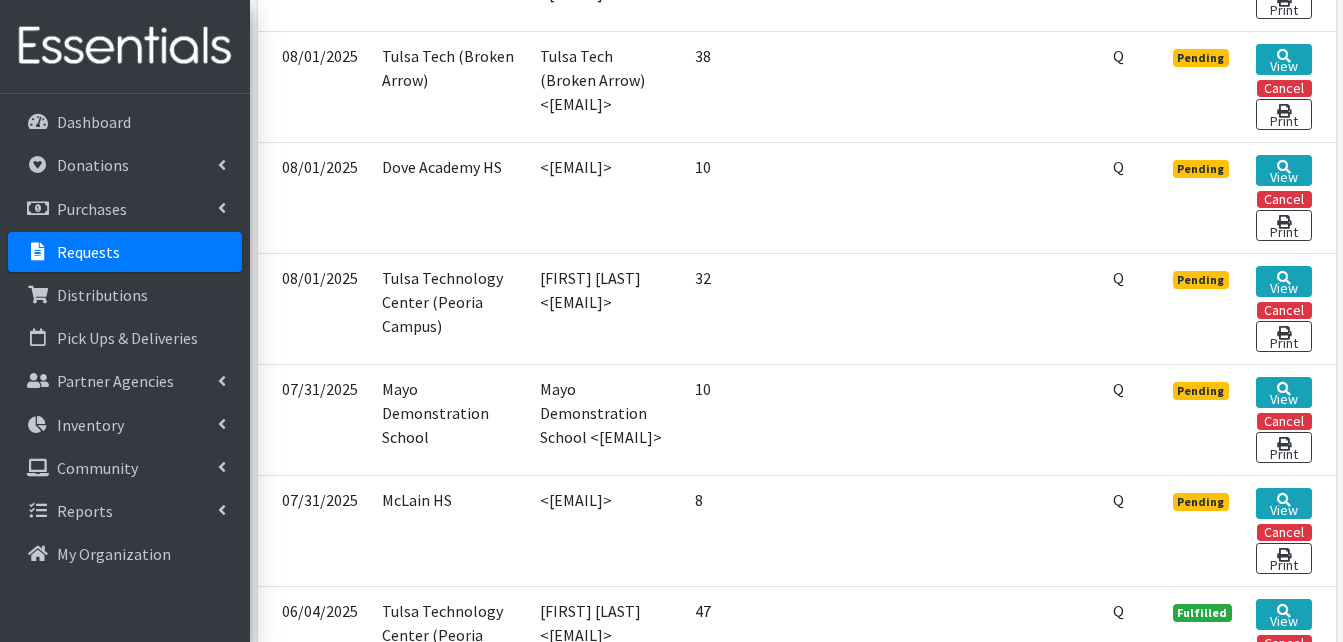 scroll, scrollTop: 1600, scrollLeft: 0, axis: vertical 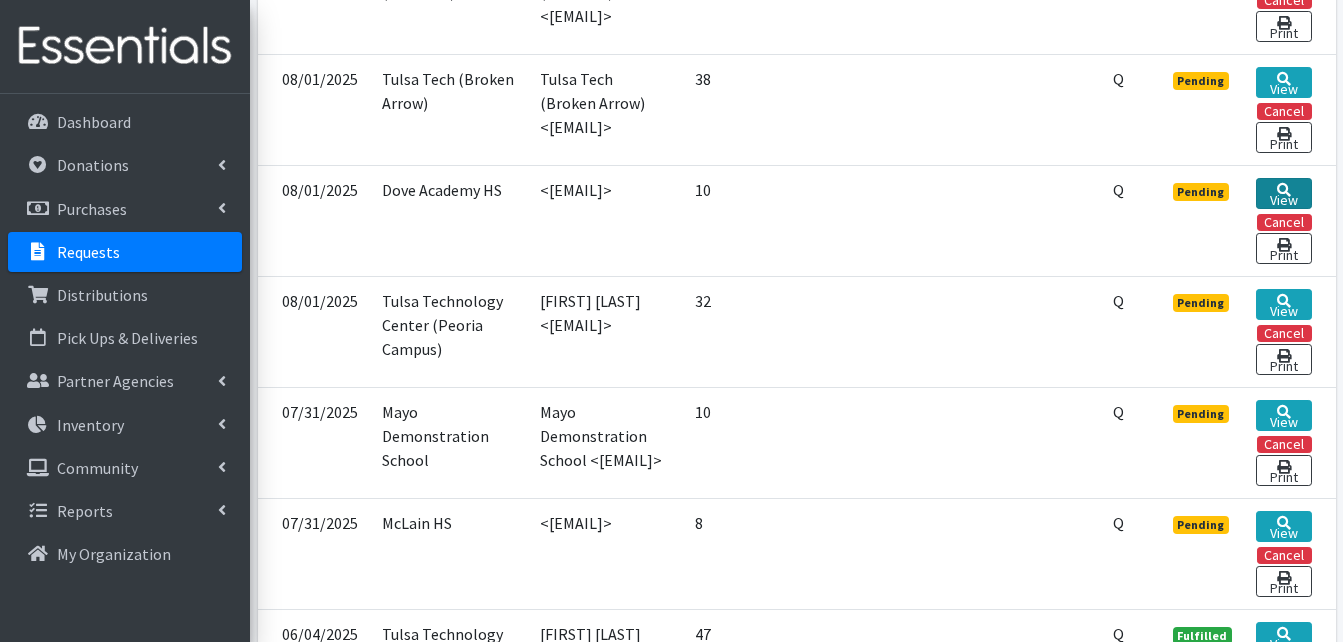 click on "View" at bounding box center (1283, 193) 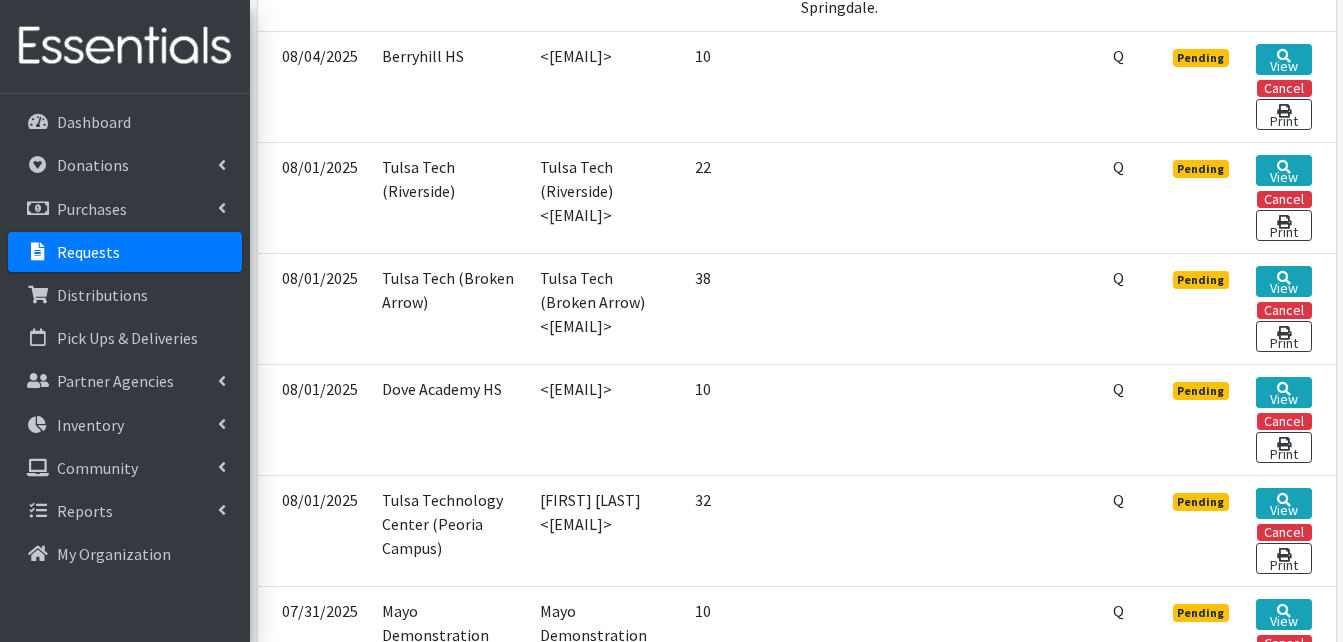 scroll, scrollTop: 1400, scrollLeft: 0, axis: vertical 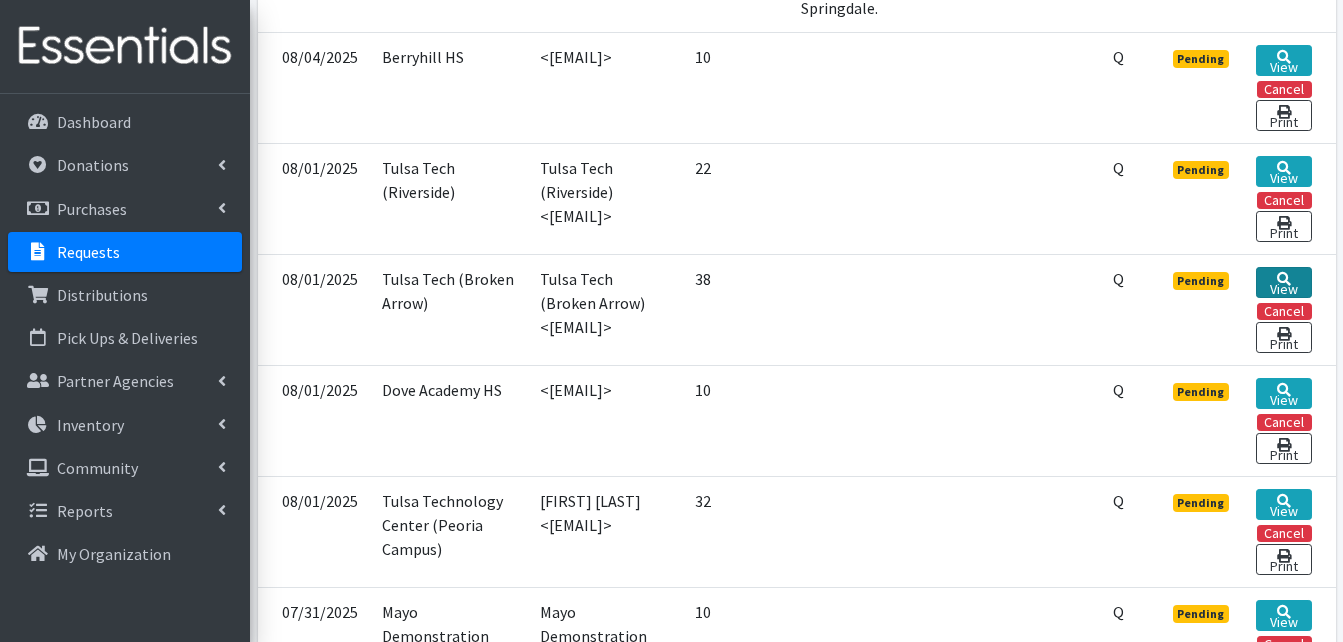 click on "View" at bounding box center (1283, 282) 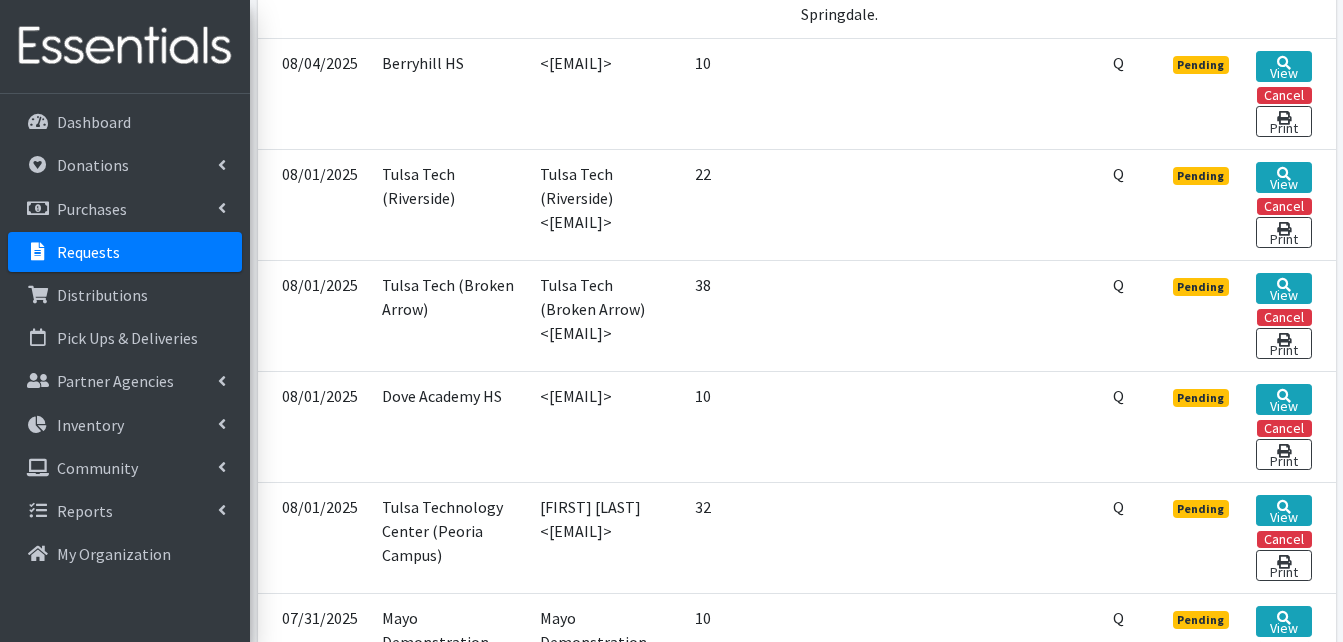 scroll, scrollTop: 1300, scrollLeft: 0, axis: vertical 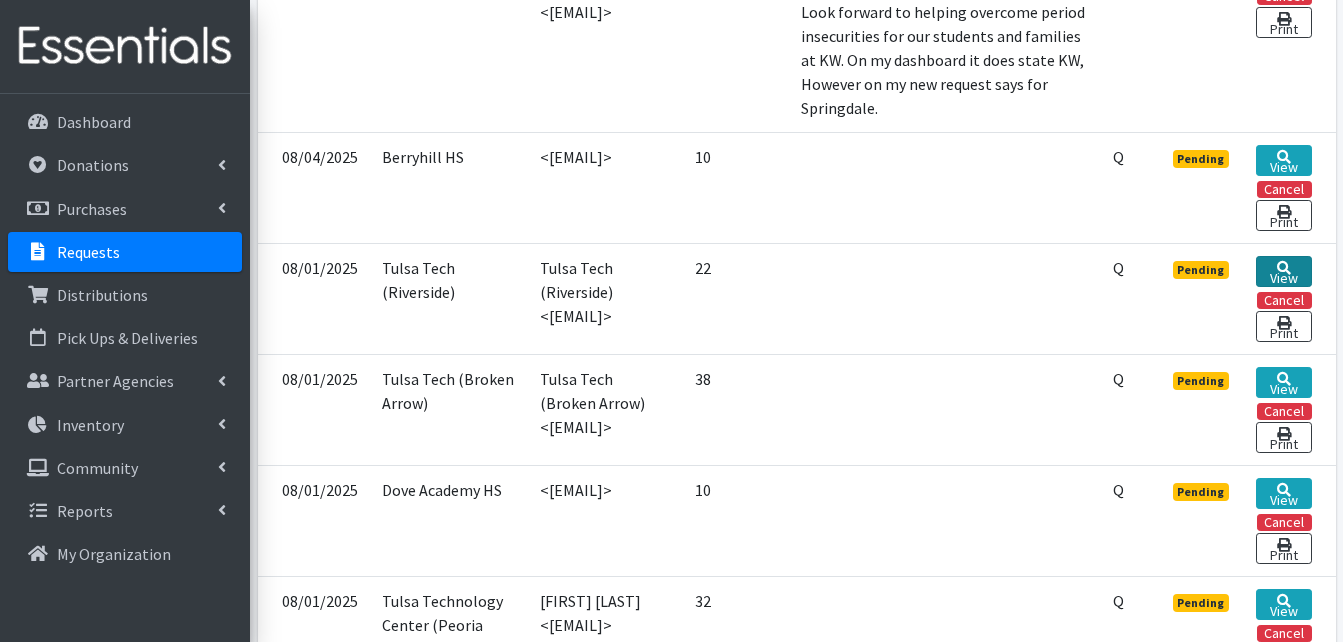 click on "View" at bounding box center (1283, 271) 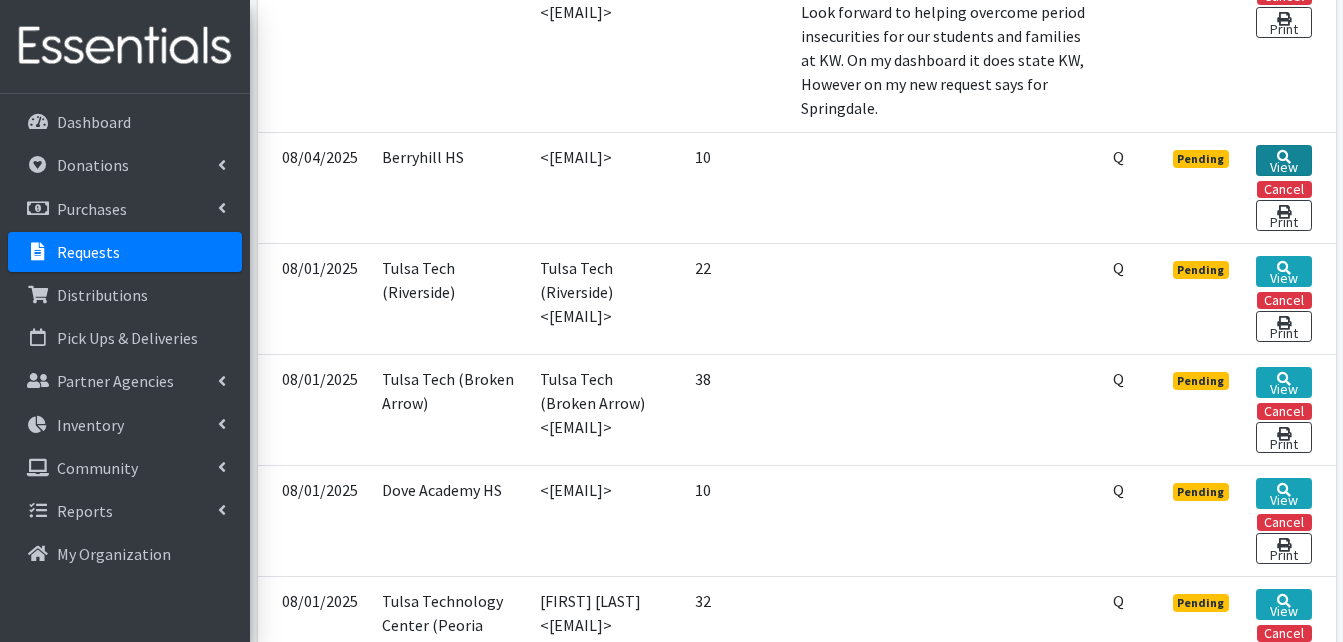 click on "View" at bounding box center (1283, 160) 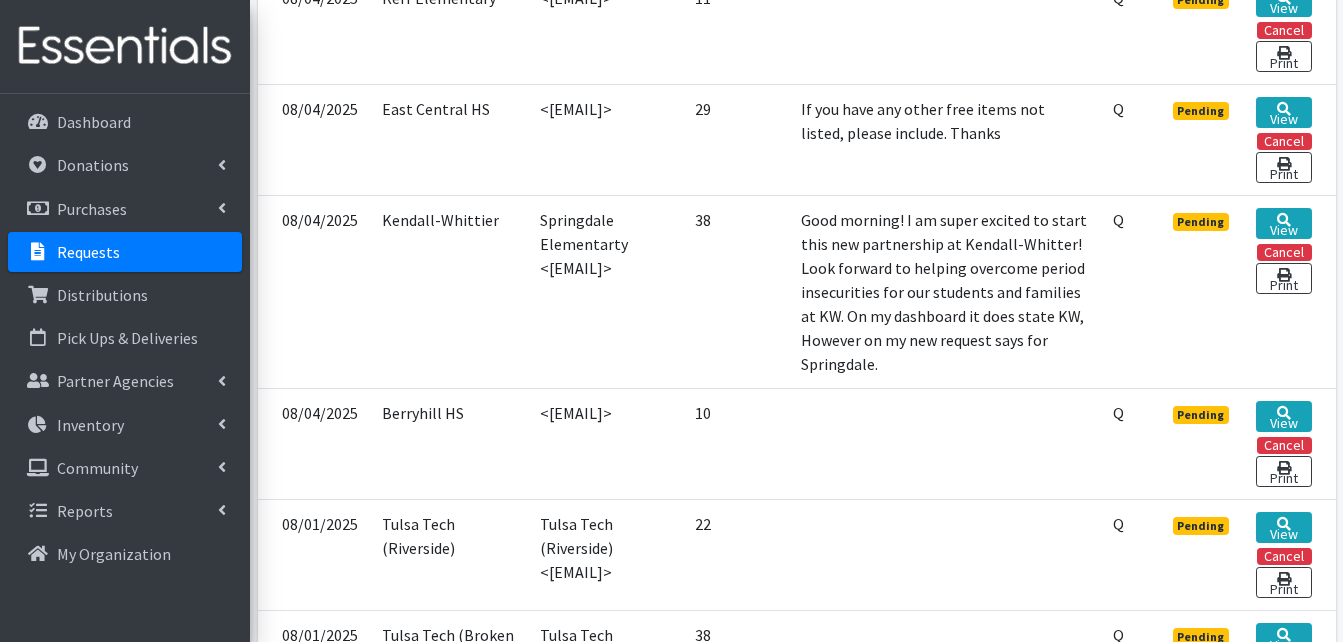 scroll, scrollTop: 1000, scrollLeft: 0, axis: vertical 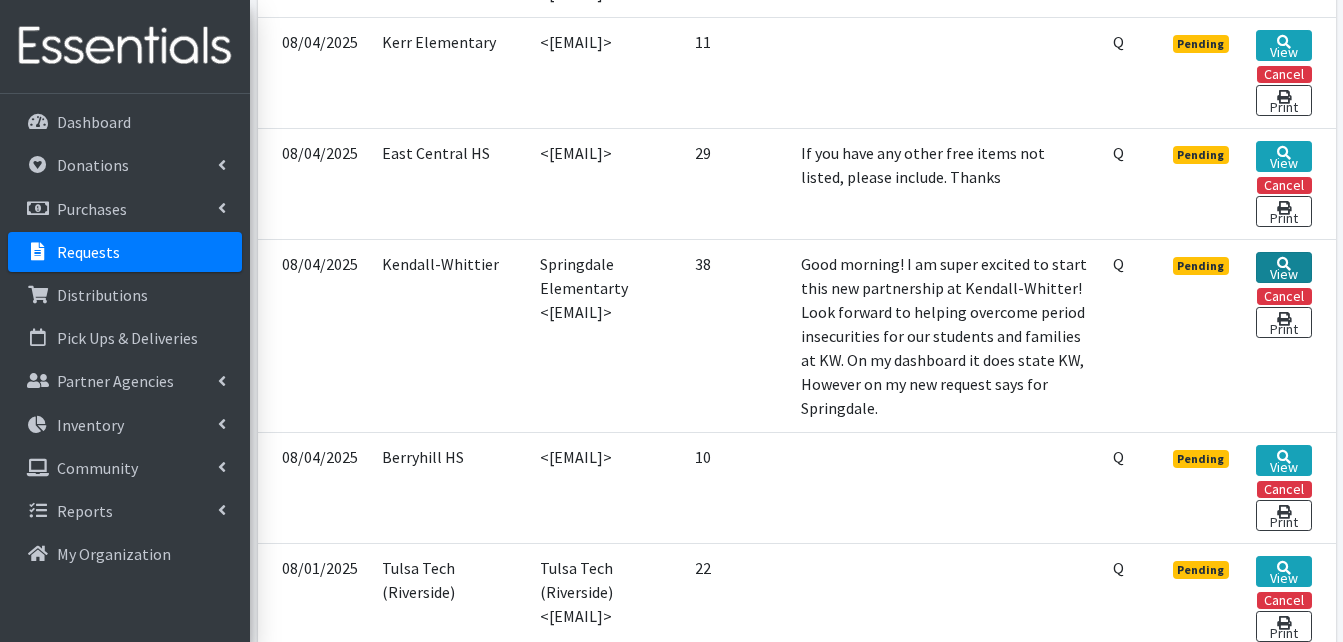 click on "View" at bounding box center (1283, 267) 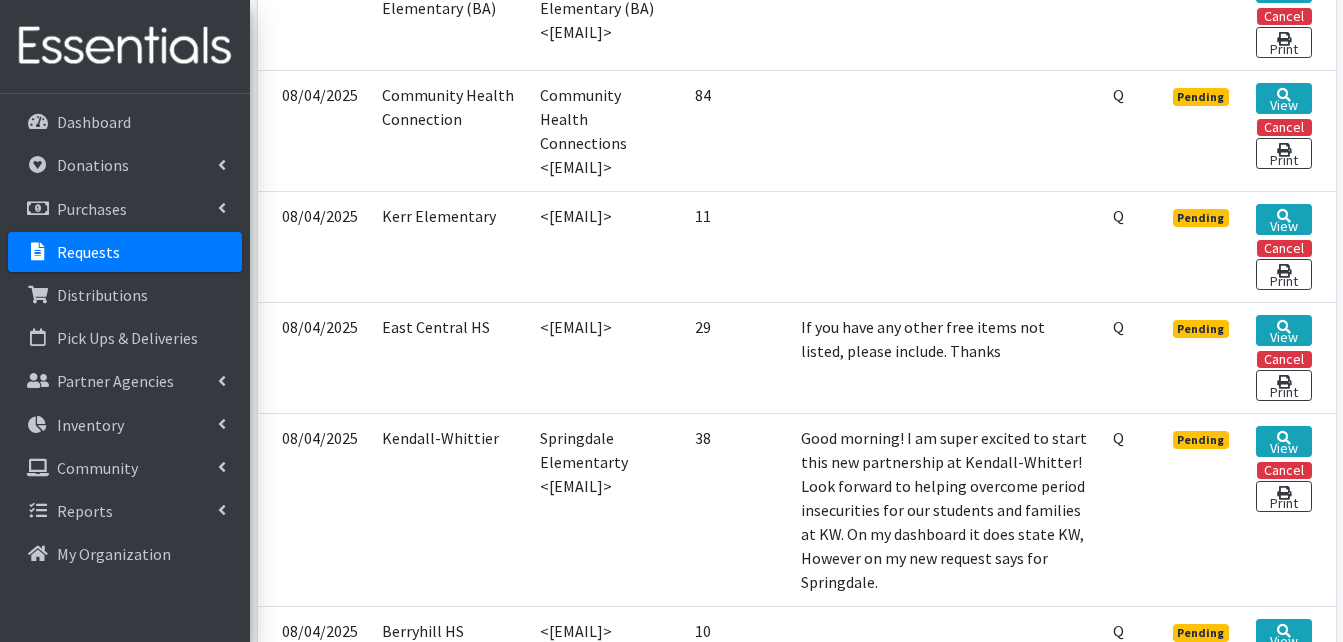 scroll, scrollTop: 800, scrollLeft: 0, axis: vertical 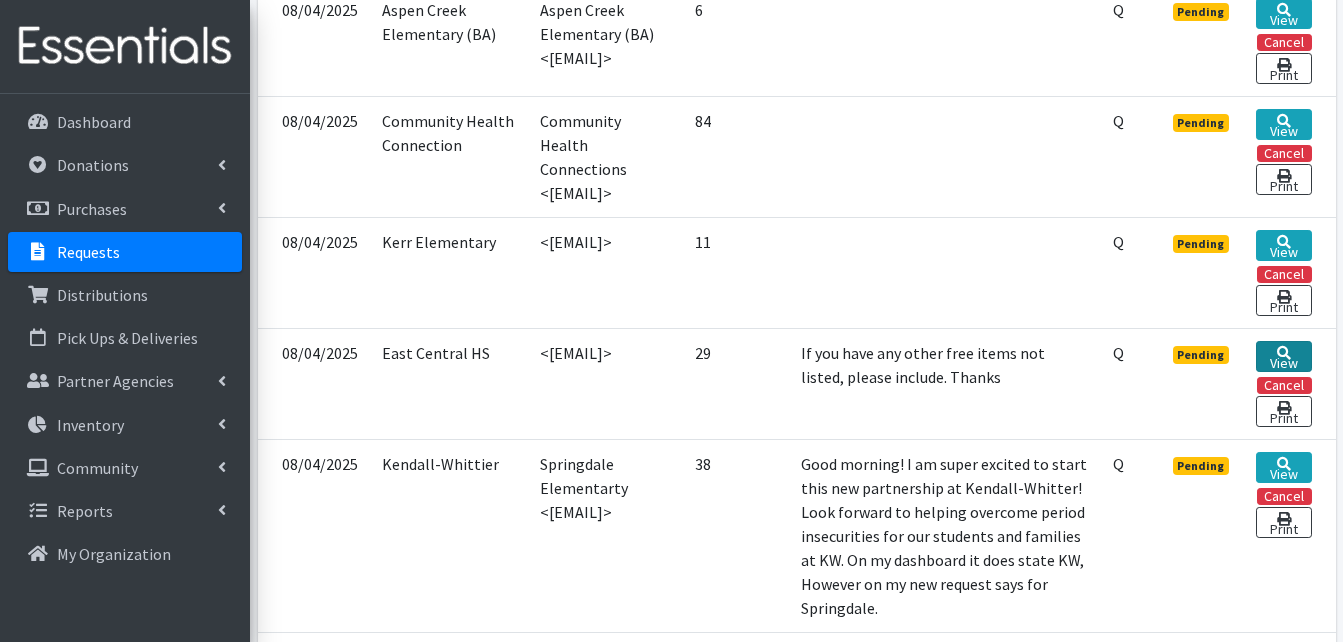 click on "View" at bounding box center (1283, 356) 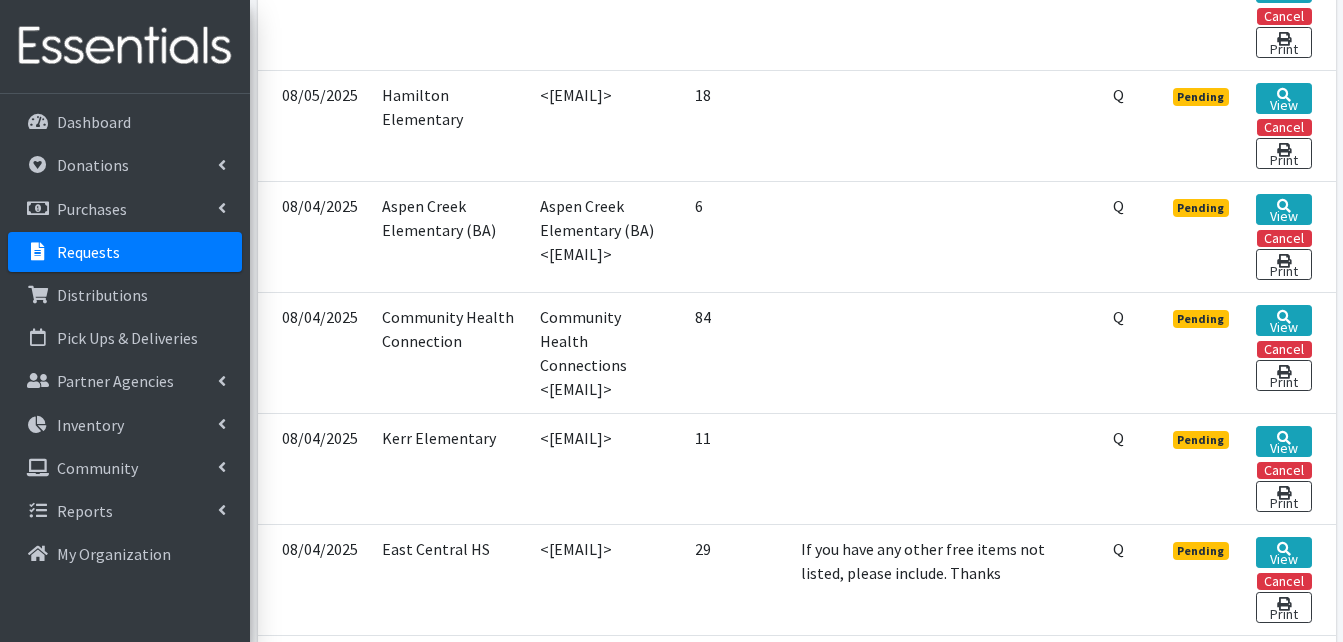 scroll, scrollTop: 600, scrollLeft: 0, axis: vertical 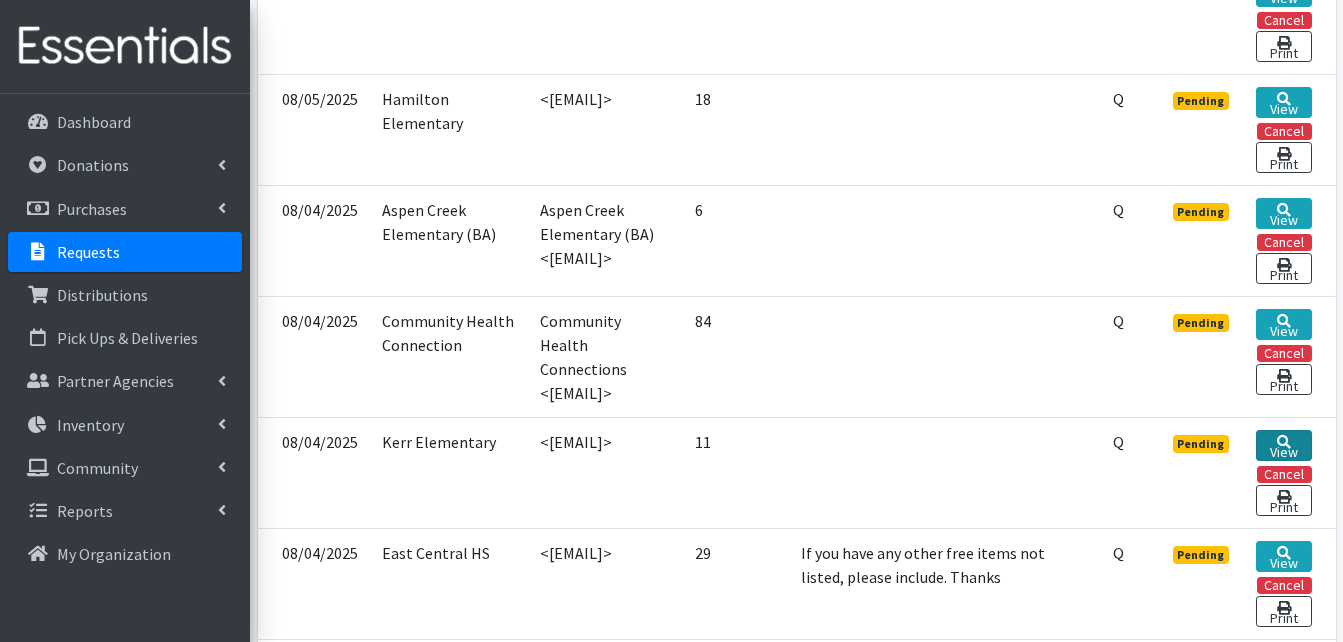 click on "View" at bounding box center [1283, 445] 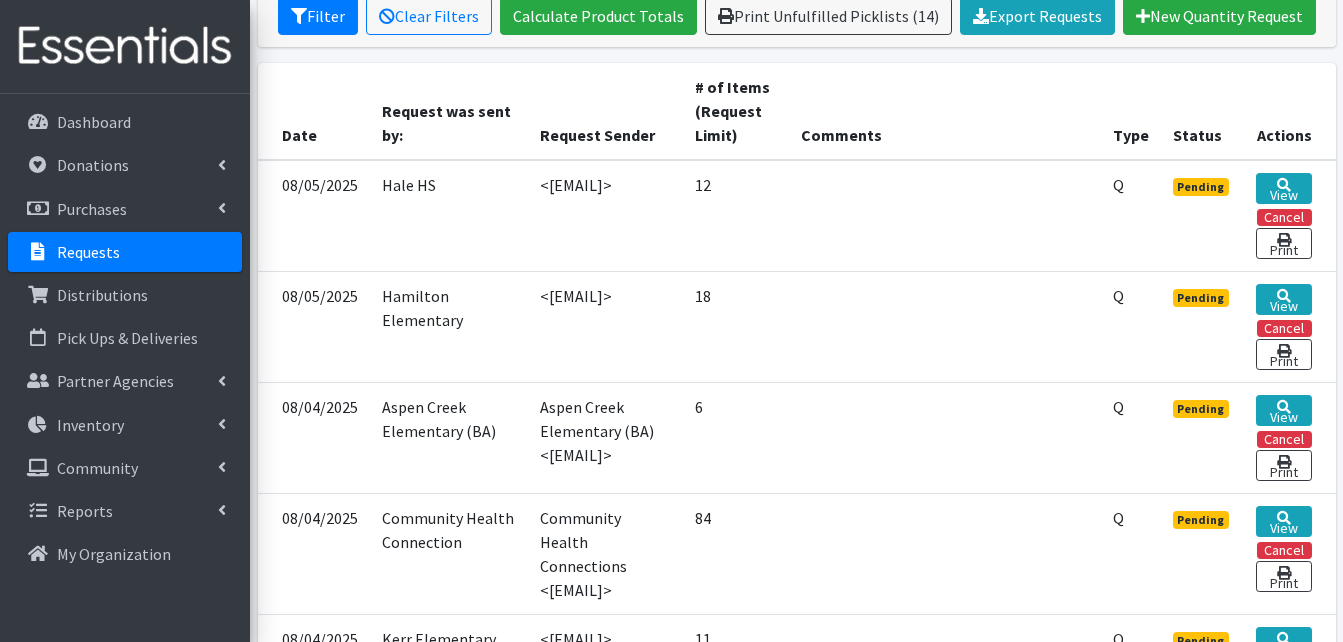 scroll, scrollTop: 400, scrollLeft: 0, axis: vertical 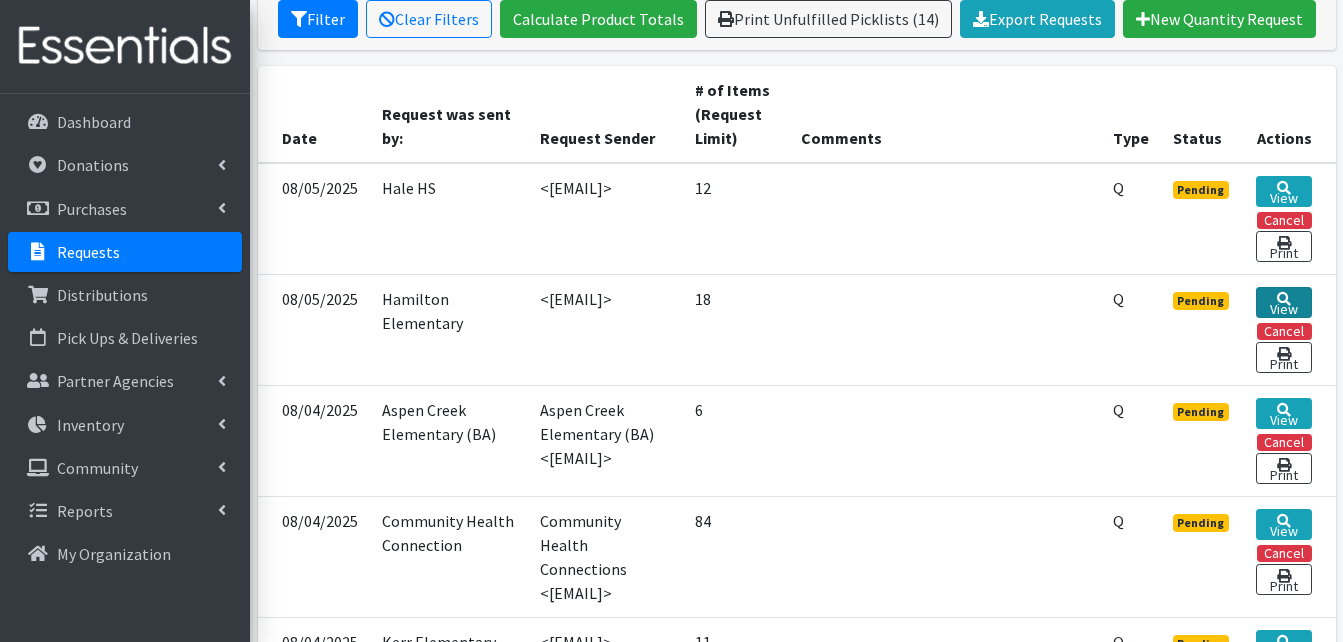 click on "View" at bounding box center [1283, 302] 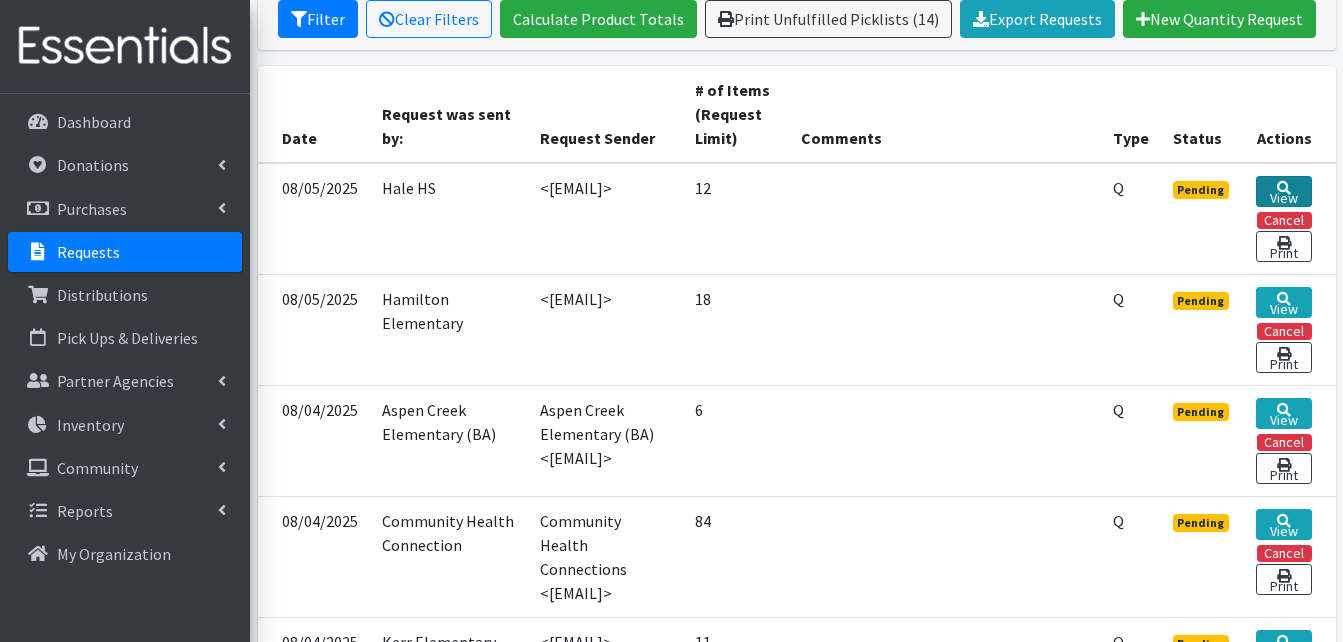 click at bounding box center [1284, 188] 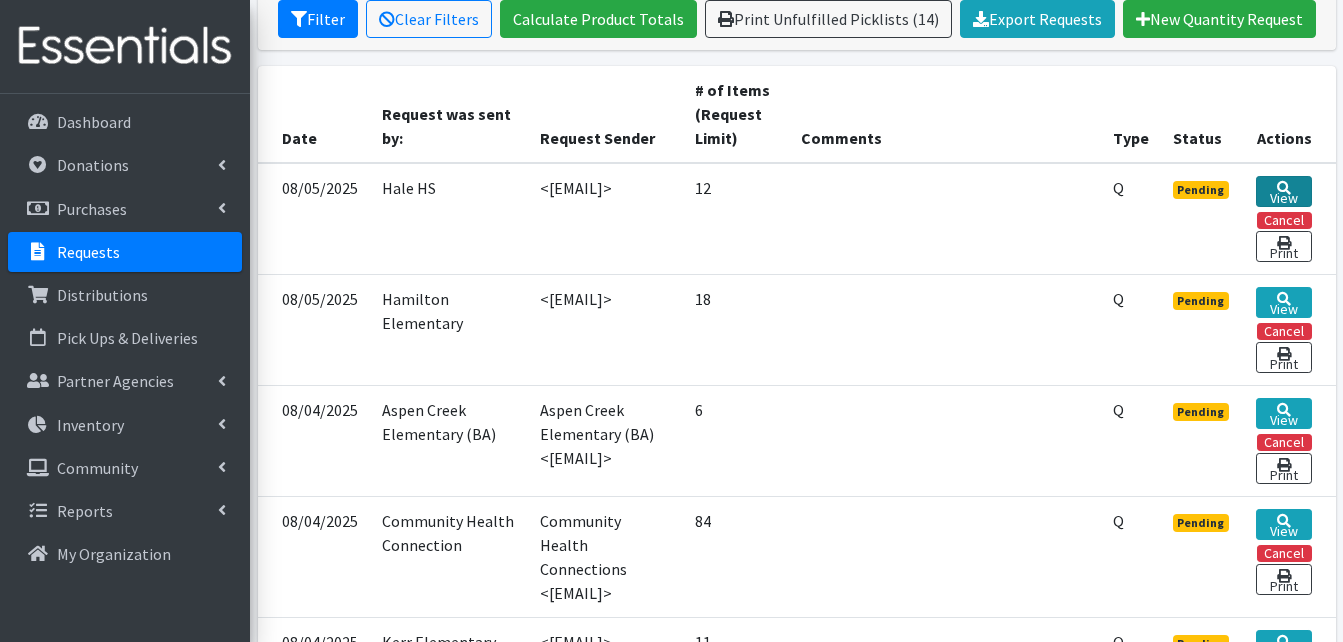 click on "View" at bounding box center [1283, 191] 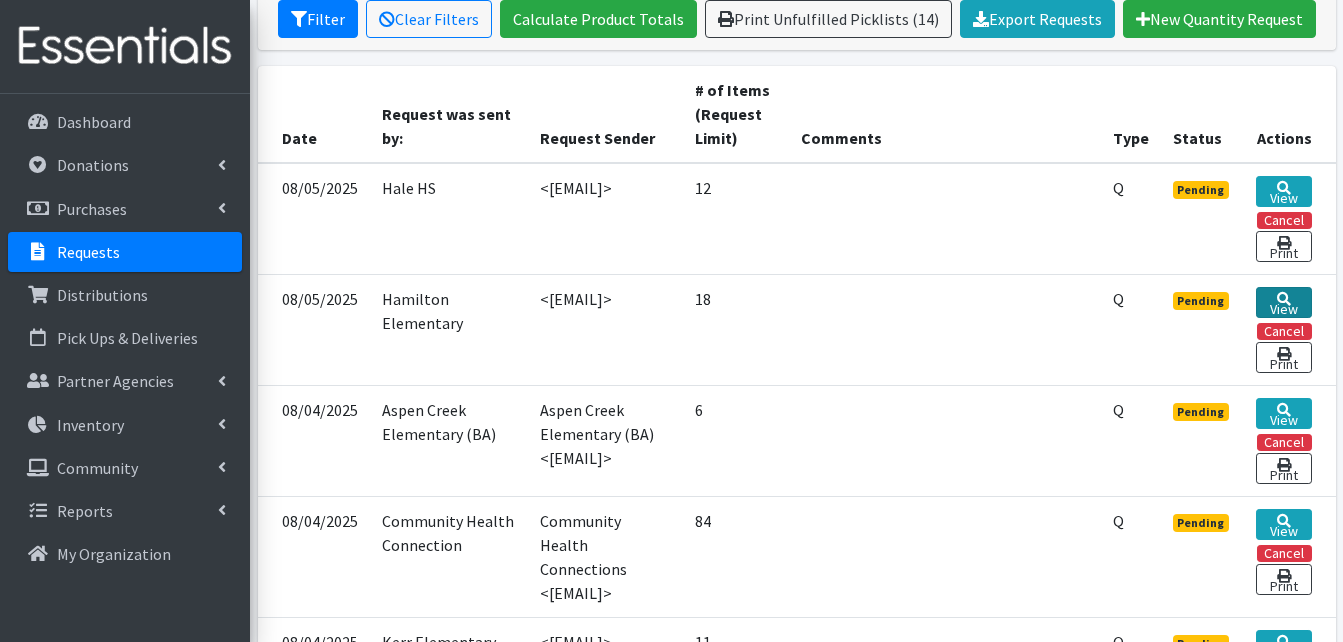 click on "View" at bounding box center (1283, 302) 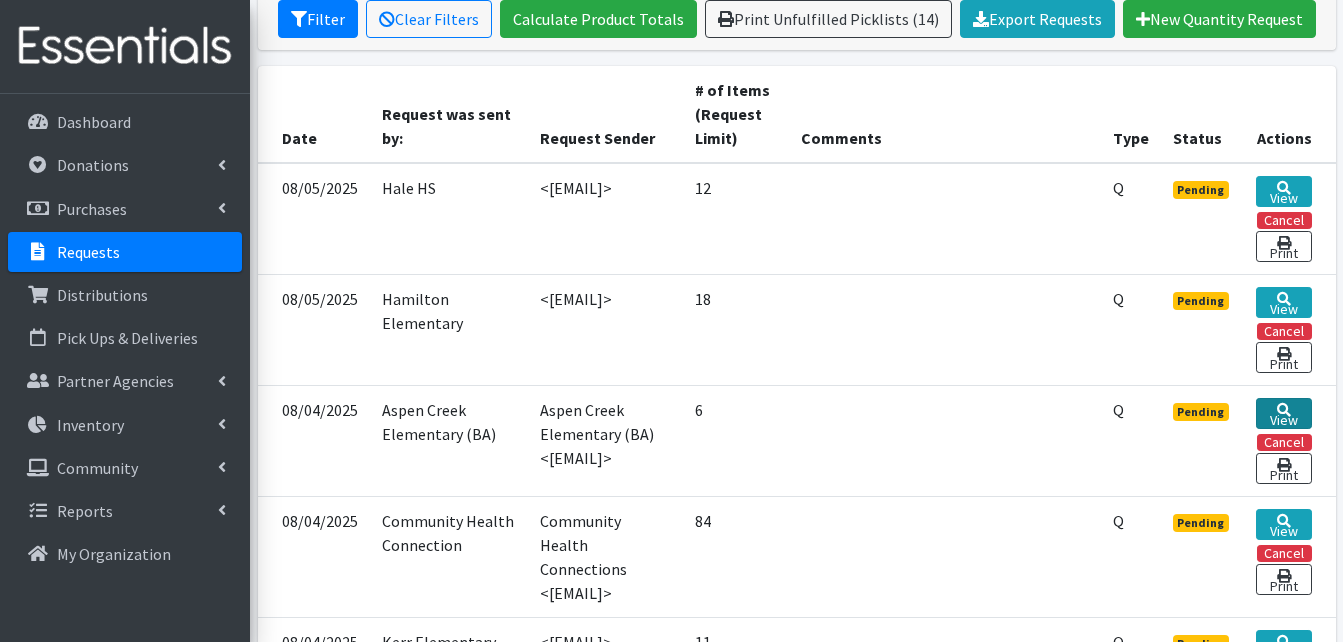 click on "View" at bounding box center [1283, 413] 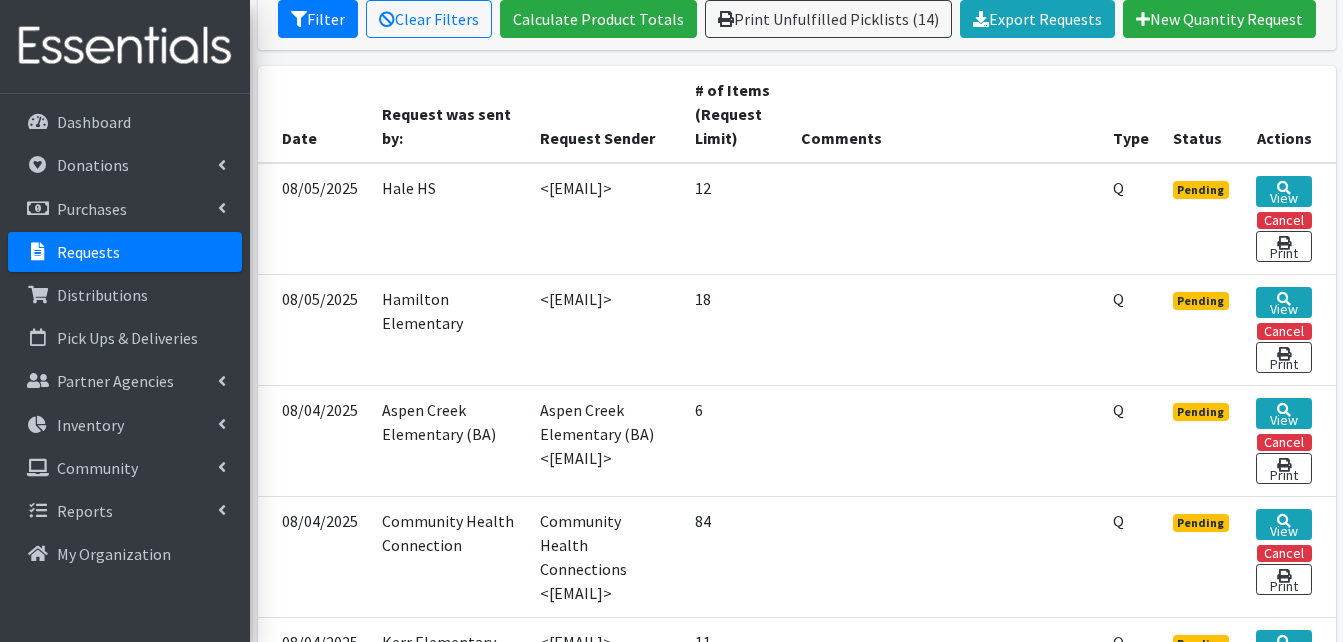 scroll, scrollTop: 500, scrollLeft: 0, axis: vertical 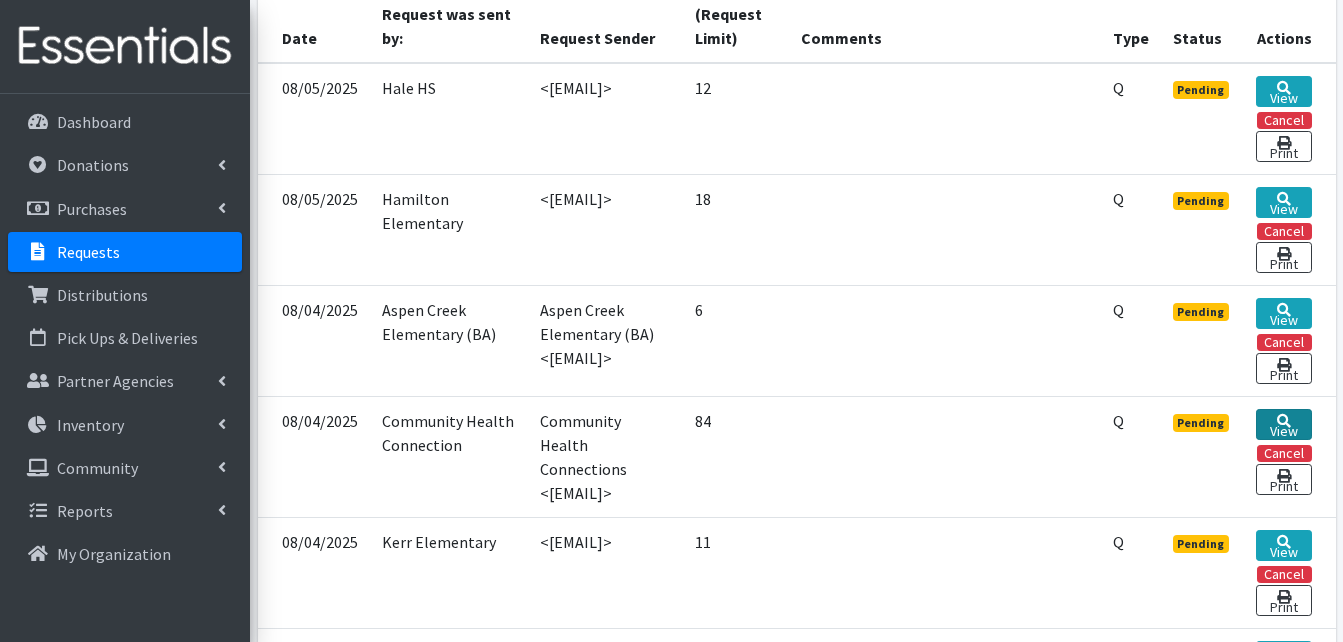 click at bounding box center [1284, 421] 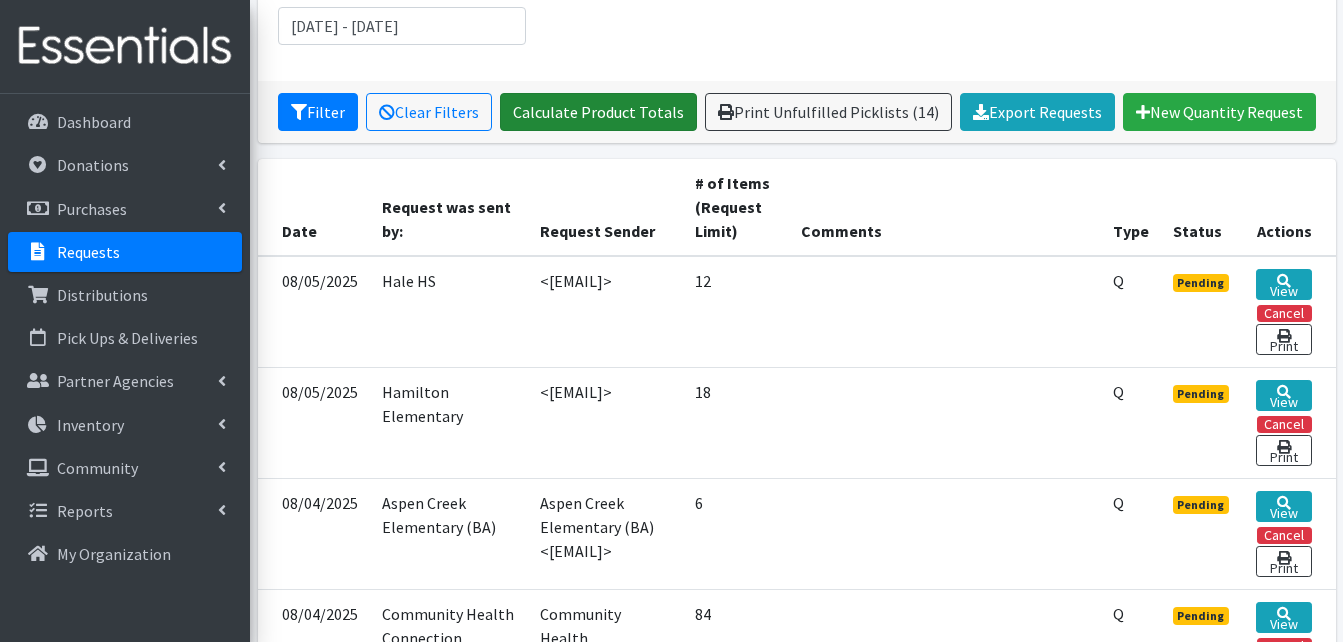 scroll, scrollTop: 100, scrollLeft: 0, axis: vertical 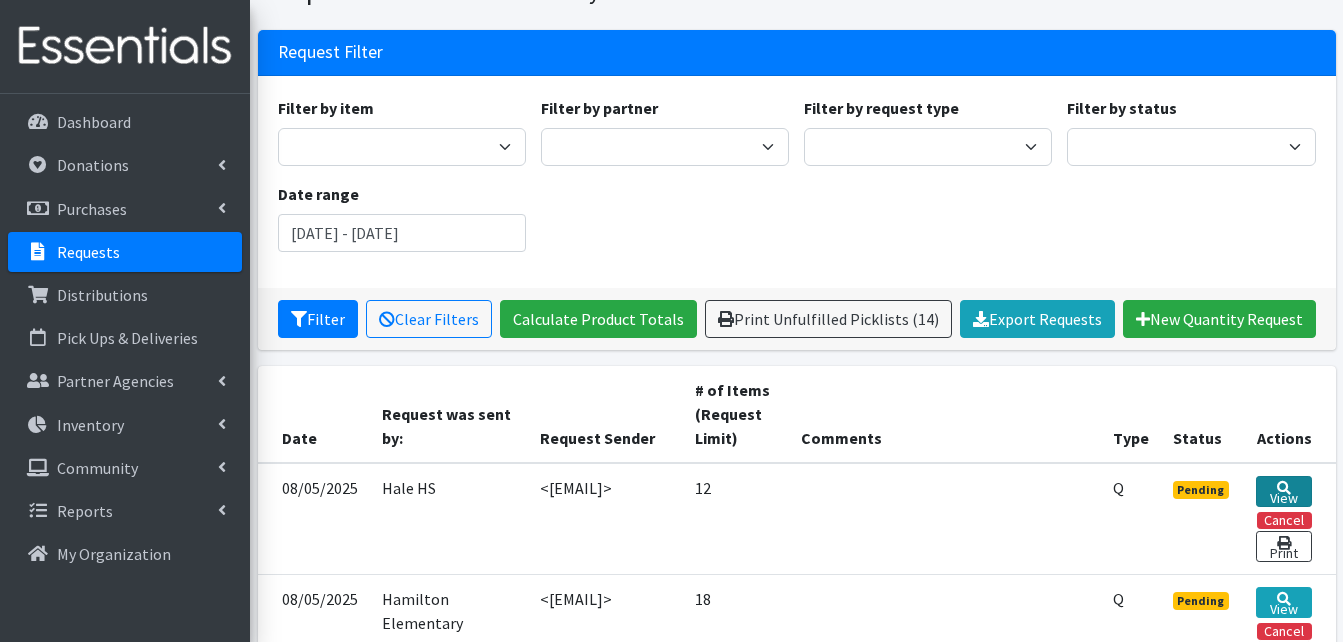 click on "View" at bounding box center [1283, 491] 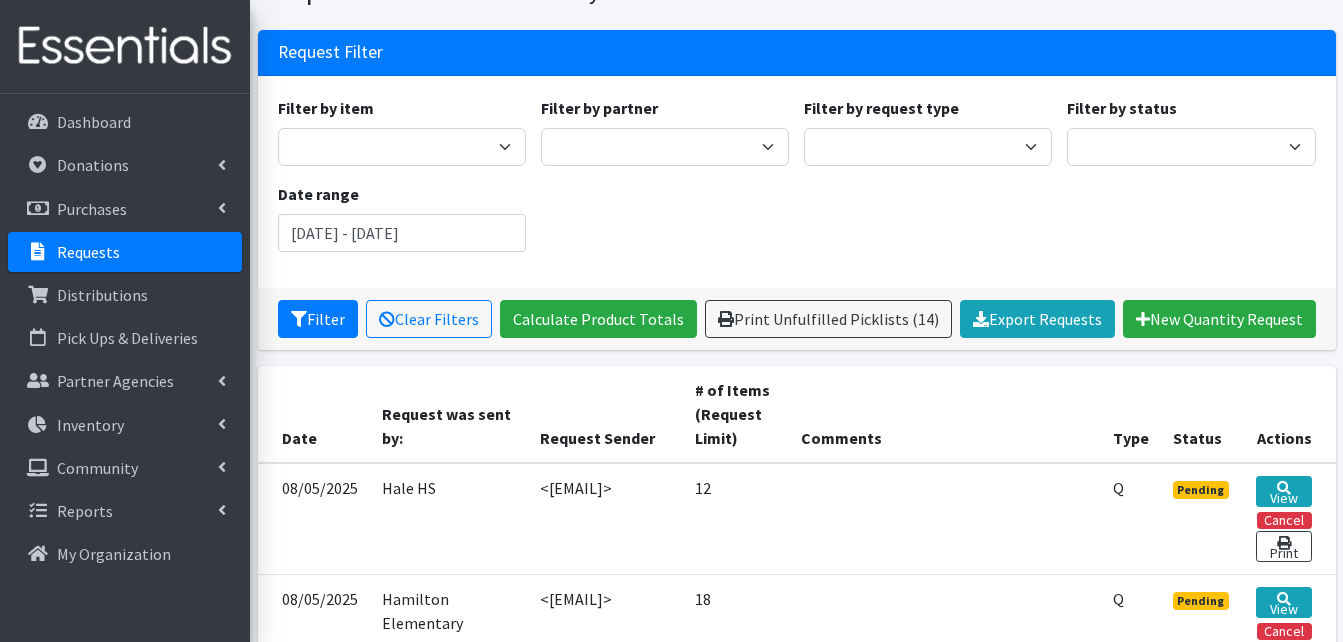 scroll, scrollTop: 300, scrollLeft: 0, axis: vertical 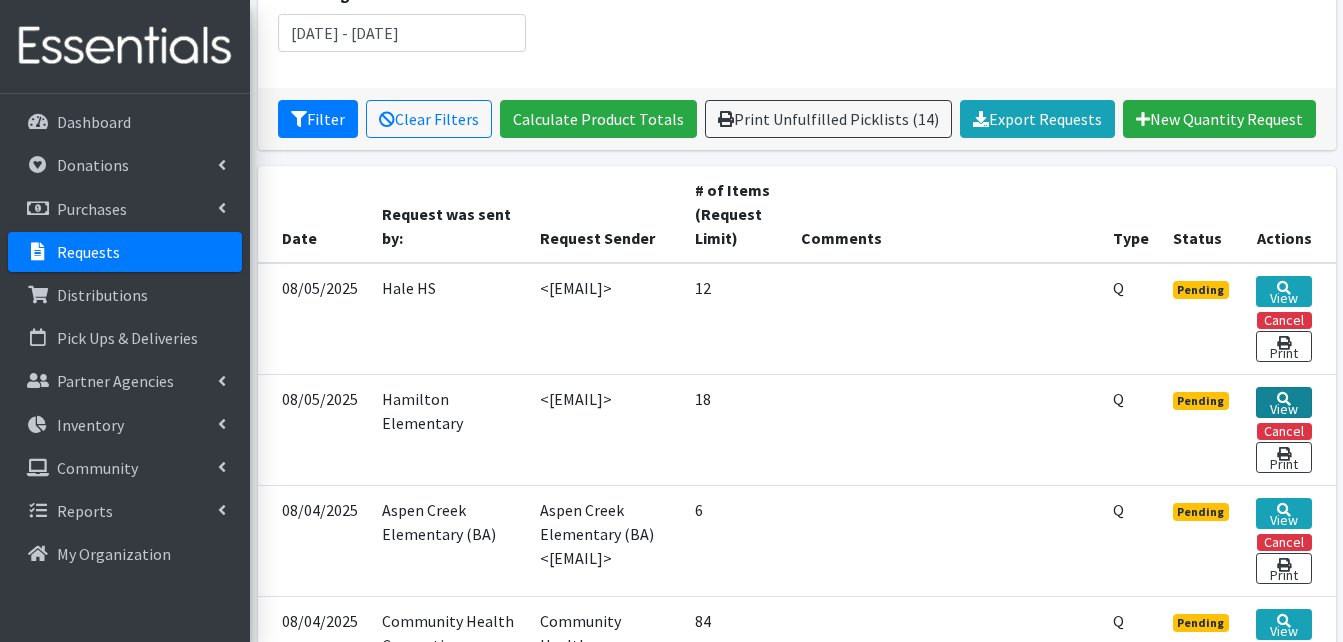 click at bounding box center (1284, 399) 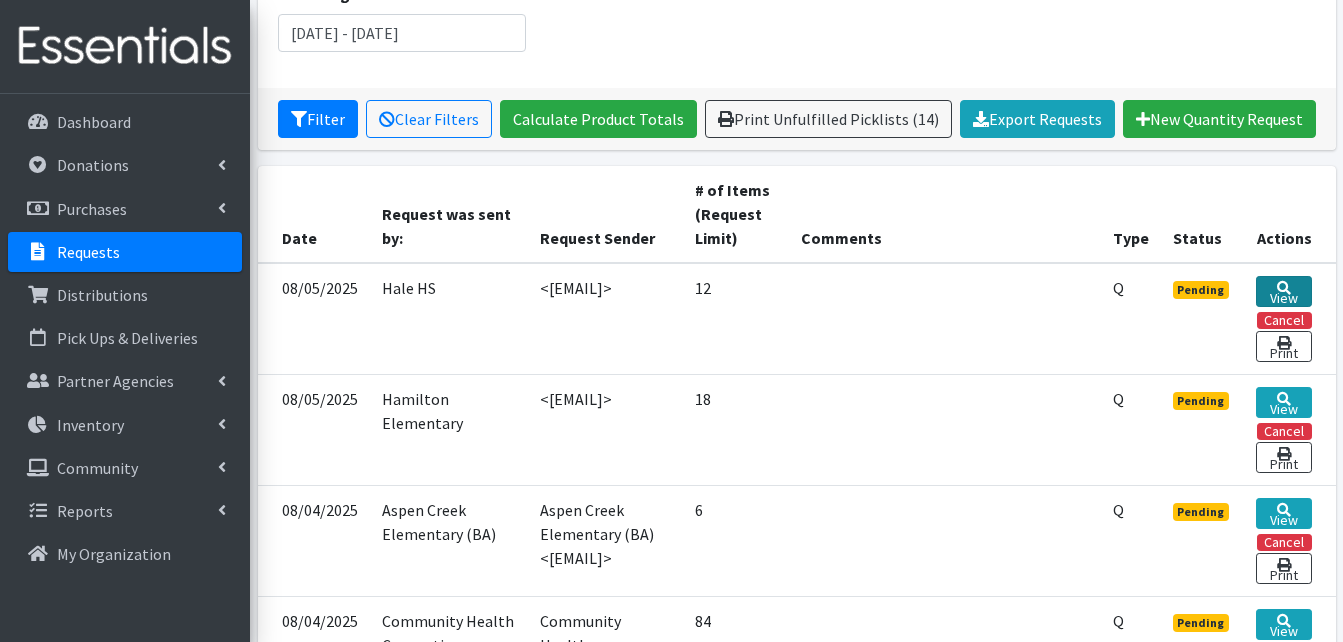 click on "View" at bounding box center [1283, 291] 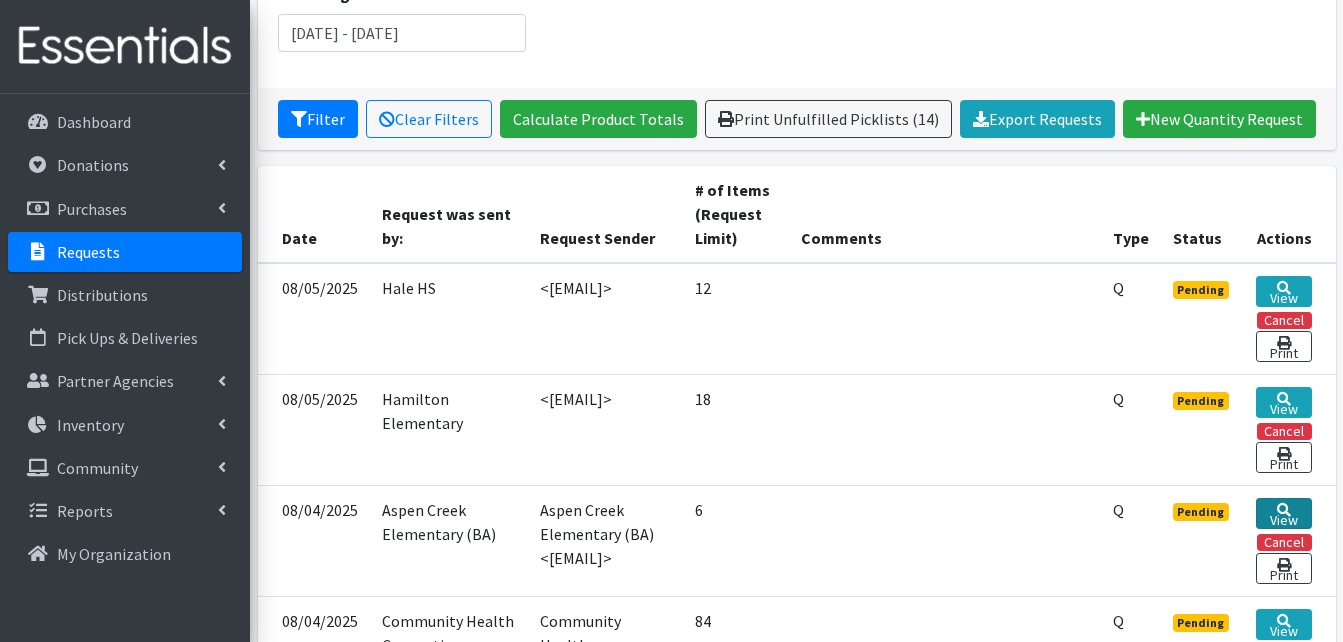 click at bounding box center (1284, 510) 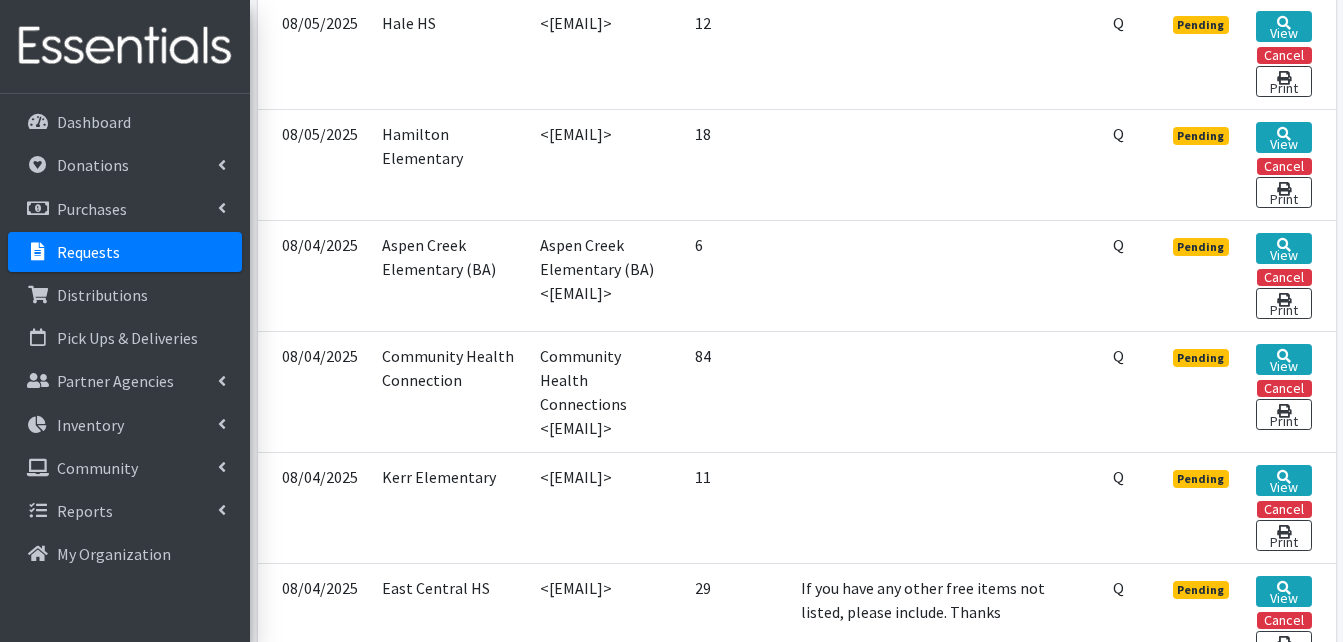 scroll, scrollTop: 600, scrollLeft: 0, axis: vertical 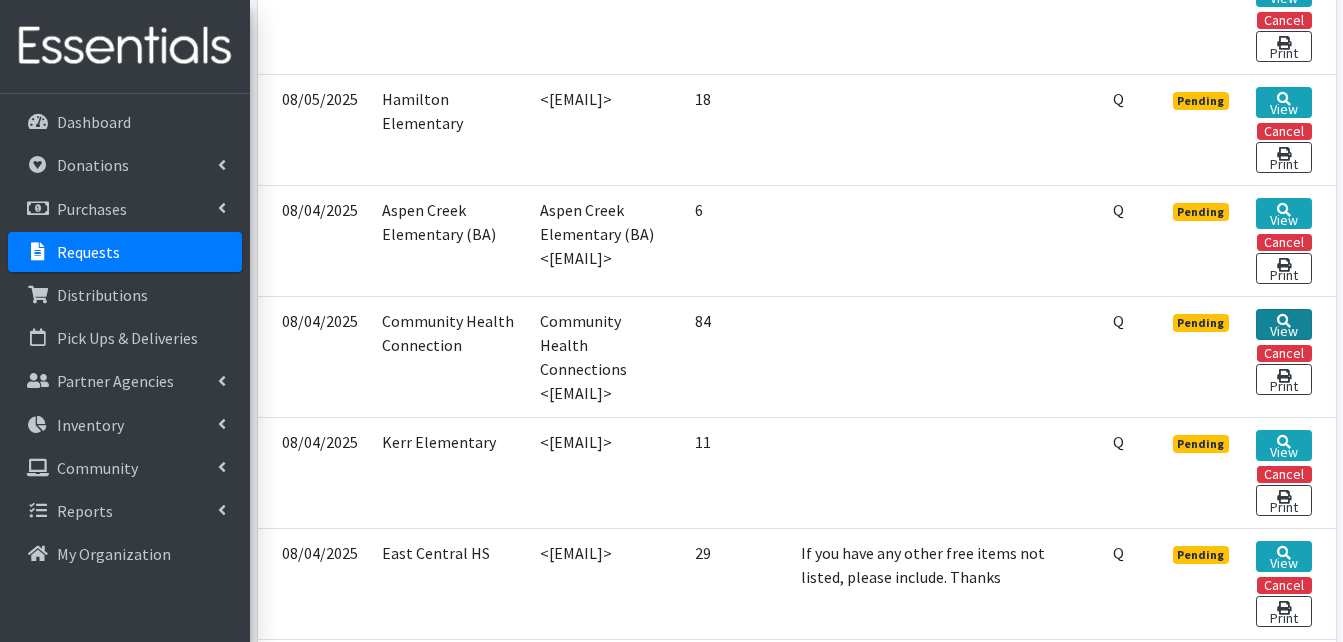click on "View" at bounding box center (1283, 324) 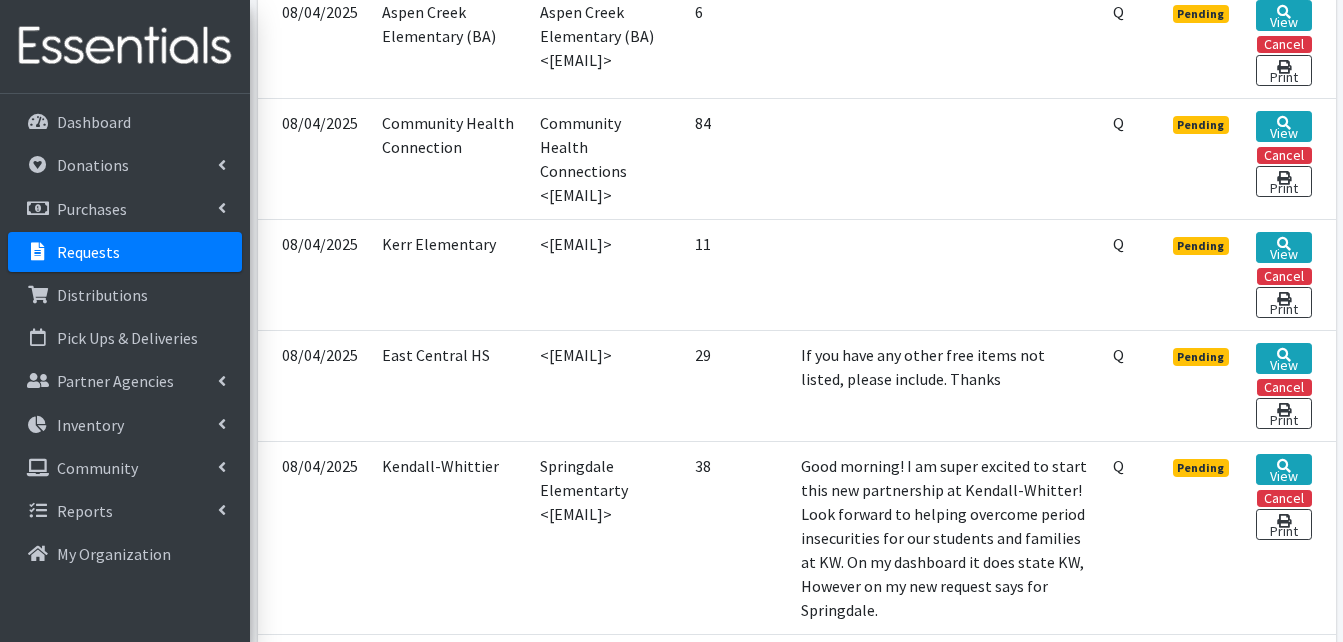 scroll, scrollTop: 800, scrollLeft: 0, axis: vertical 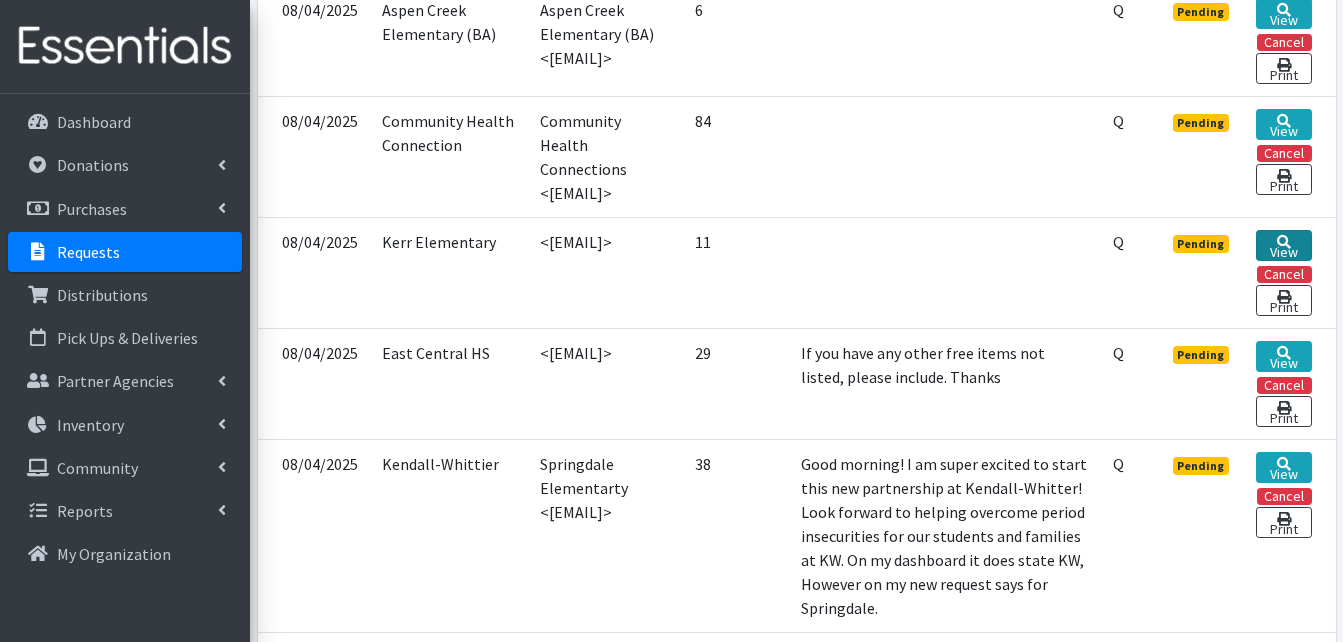 click on "View" at bounding box center (1283, 245) 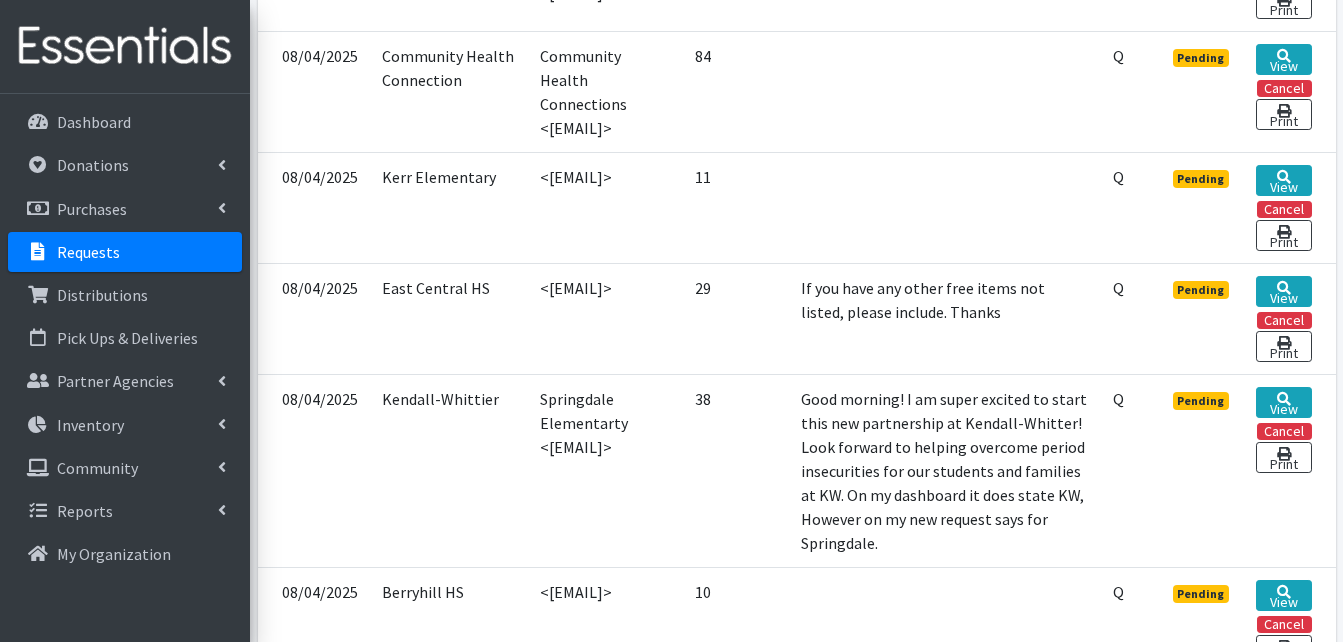 scroll, scrollTop: 900, scrollLeft: 0, axis: vertical 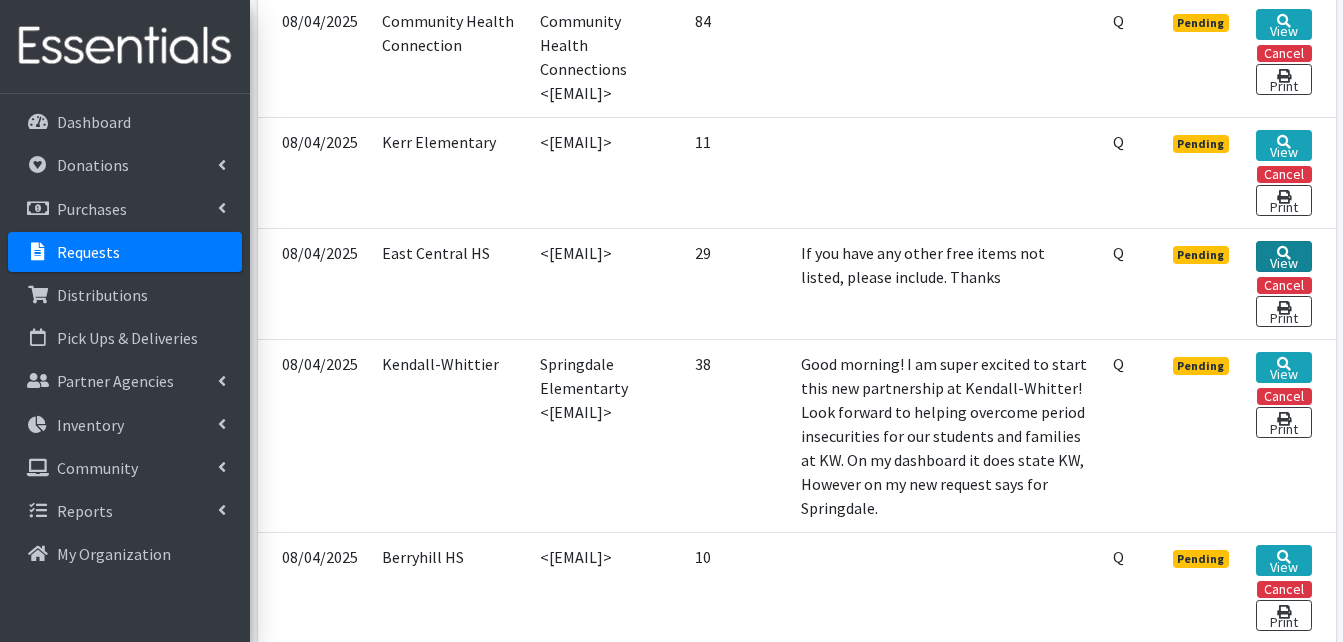 click on "View" at bounding box center (1283, 256) 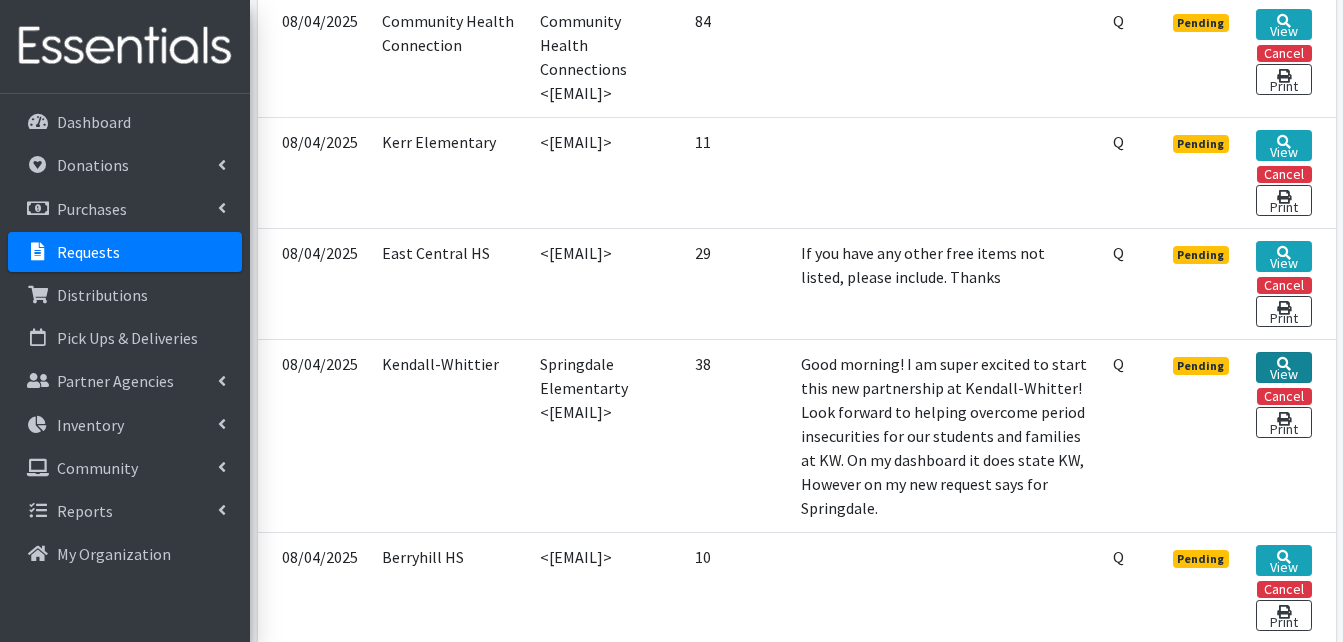 click on "View" at bounding box center [1283, 367] 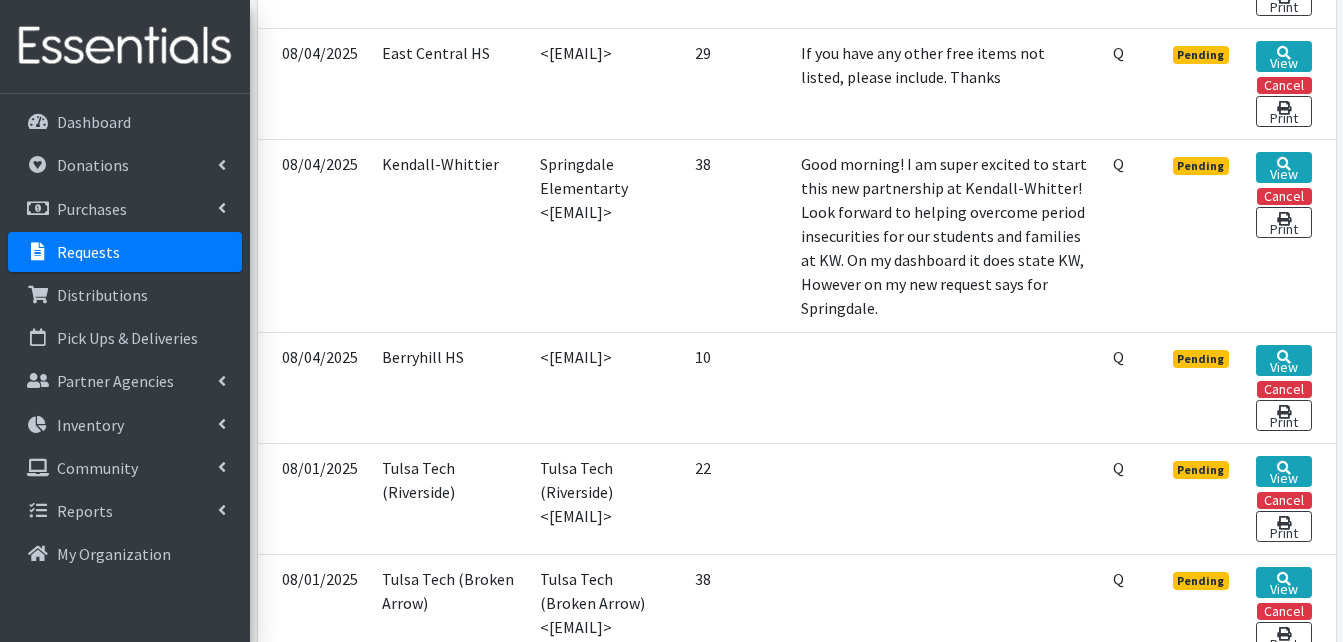 scroll, scrollTop: 1300, scrollLeft: 0, axis: vertical 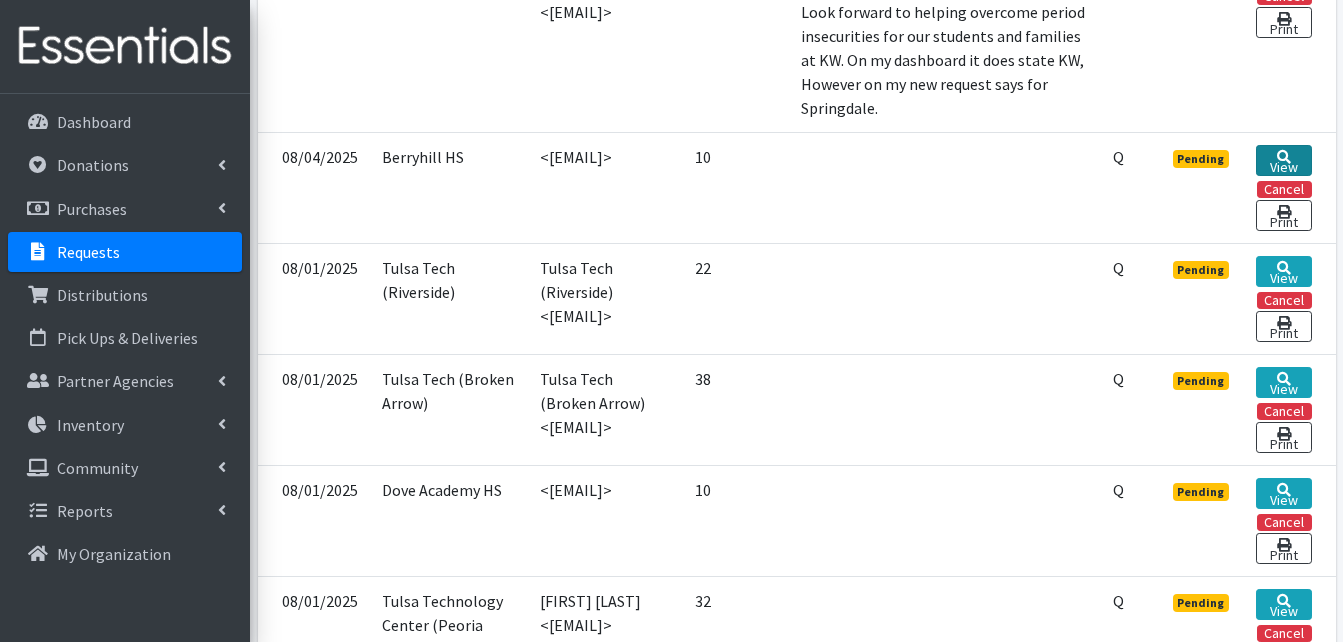 click on "View" at bounding box center (1283, 160) 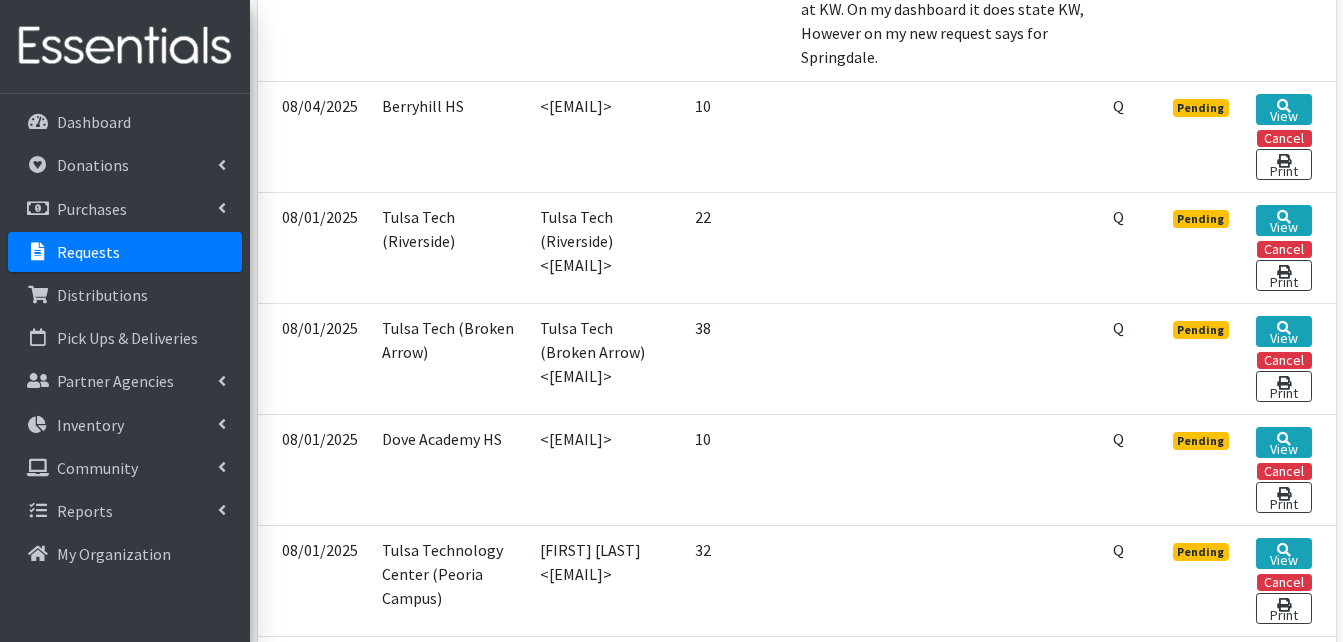 scroll, scrollTop: 1400, scrollLeft: 0, axis: vertical 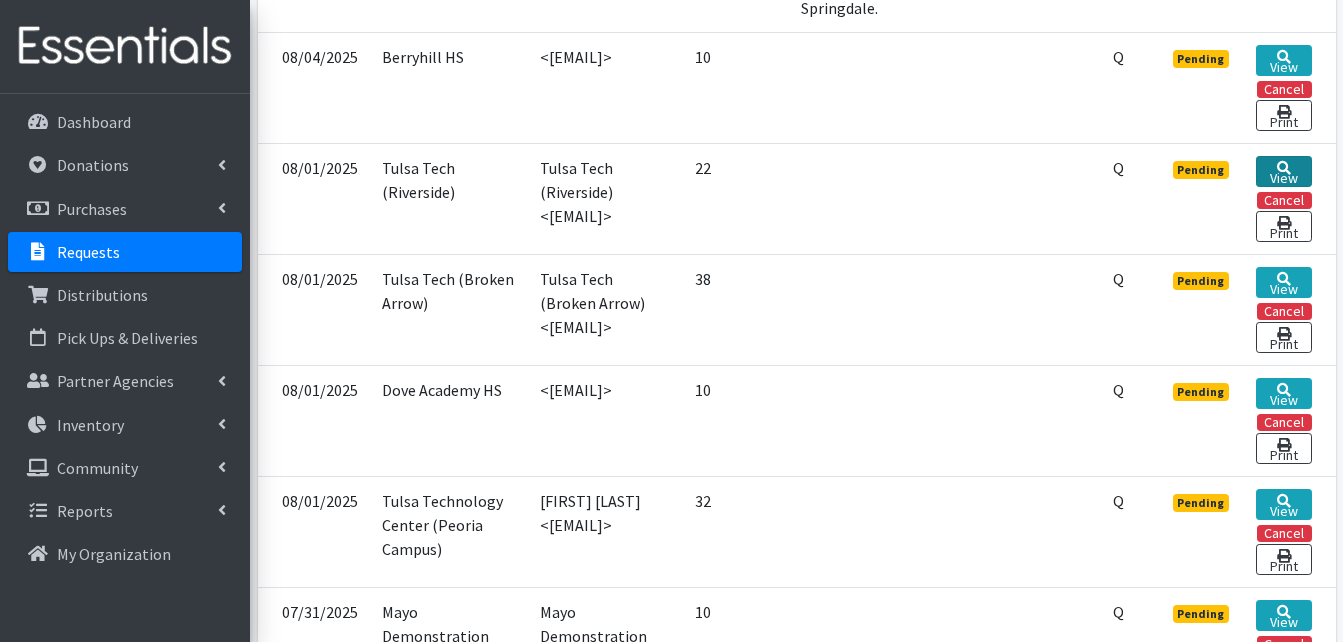 click at bounding box center [1284, 168] 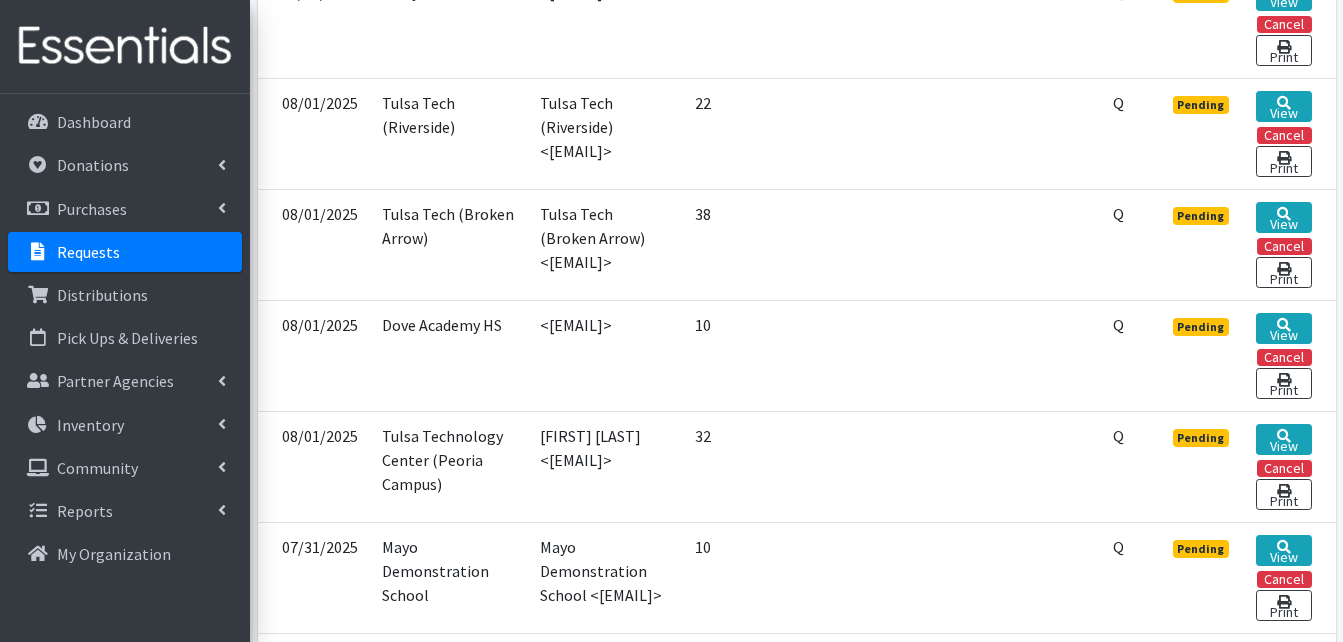 scroll, scrollTop: 1500, scrollLeft: 0, axis: vertical 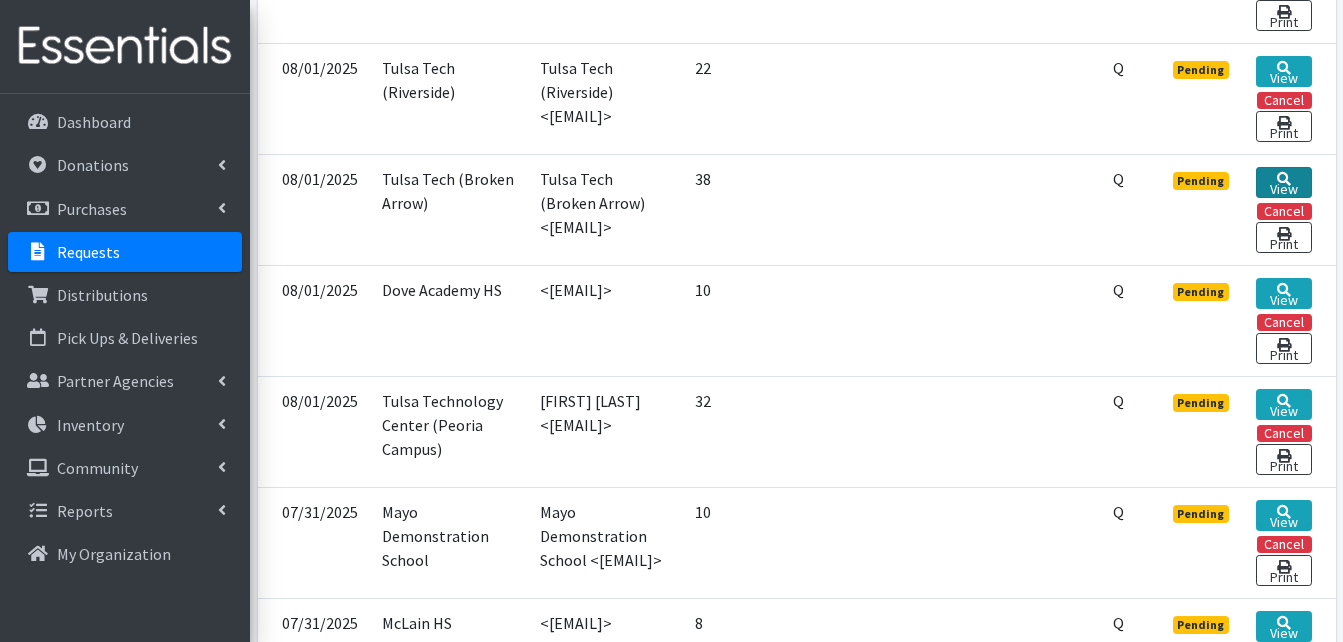 click on "View" at bounding box center (1283, 182) 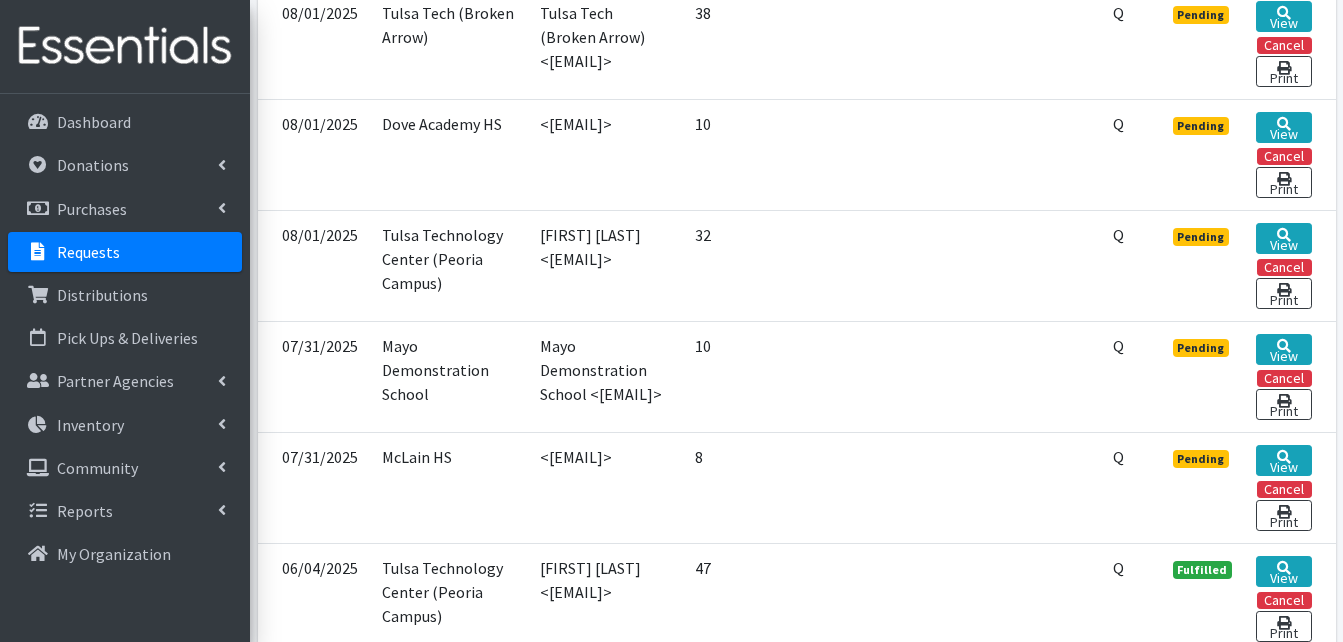 scroll, scrollTop: 1700, scrollLeft: 0, axis: vertical 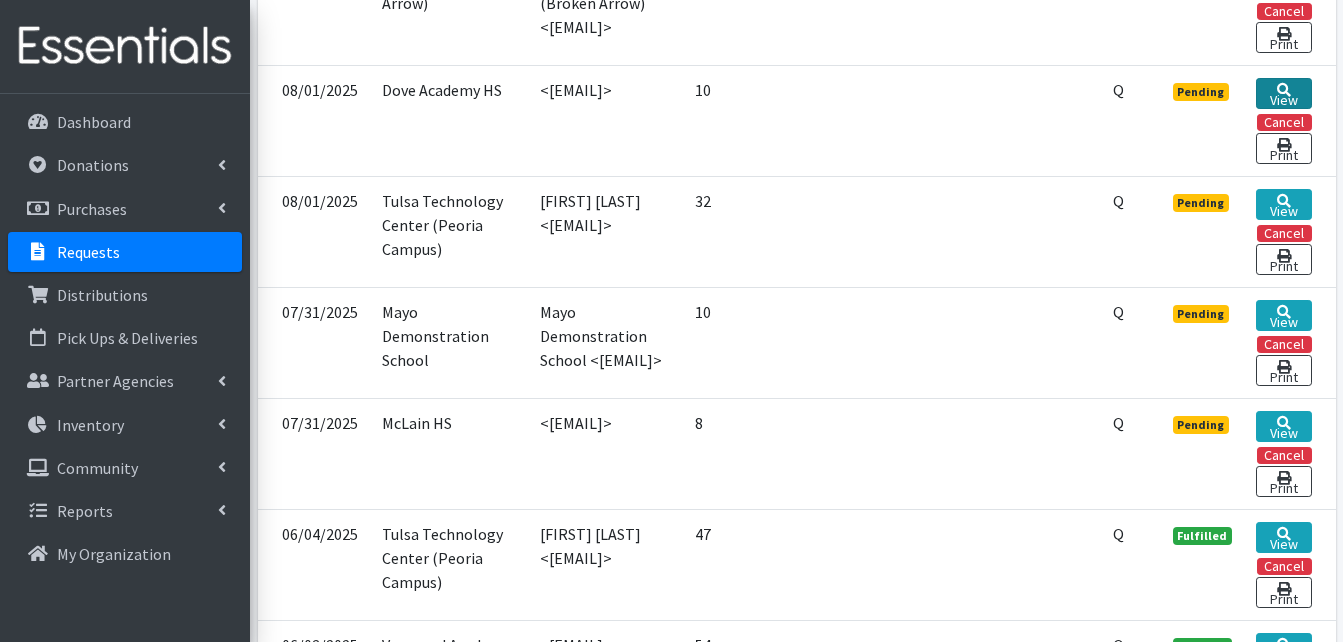 click on "View" at bounding box center (1283, 93) 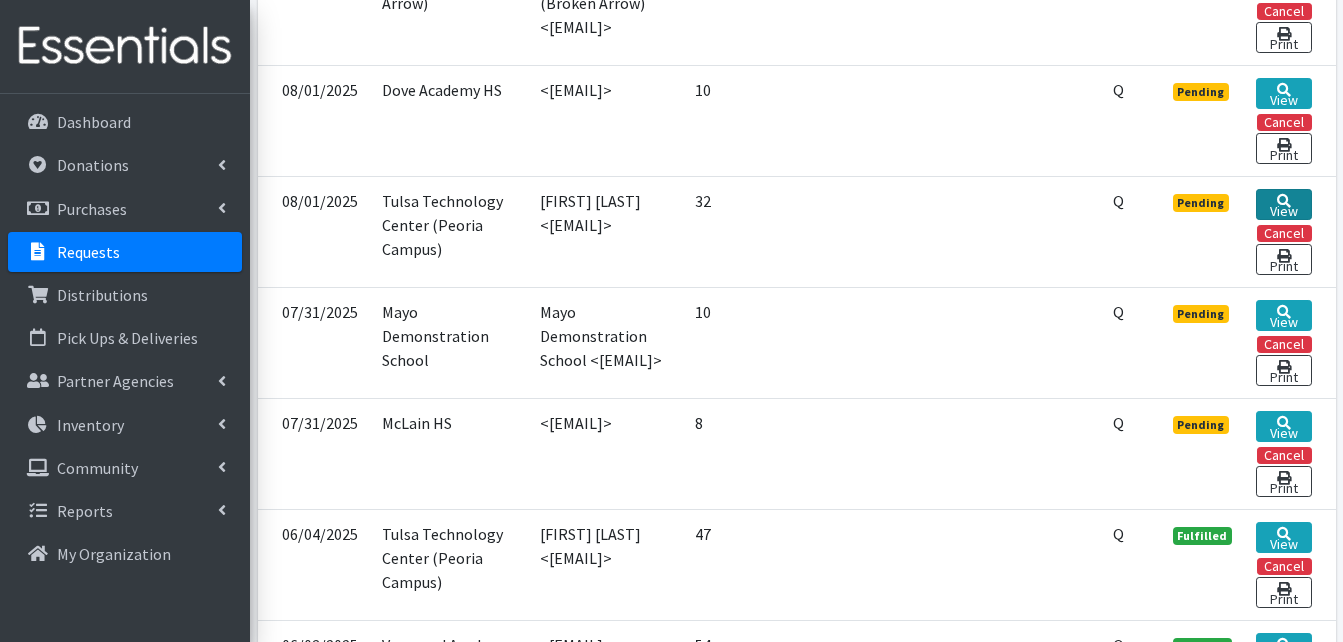 click at bounding box center [1284, 201] 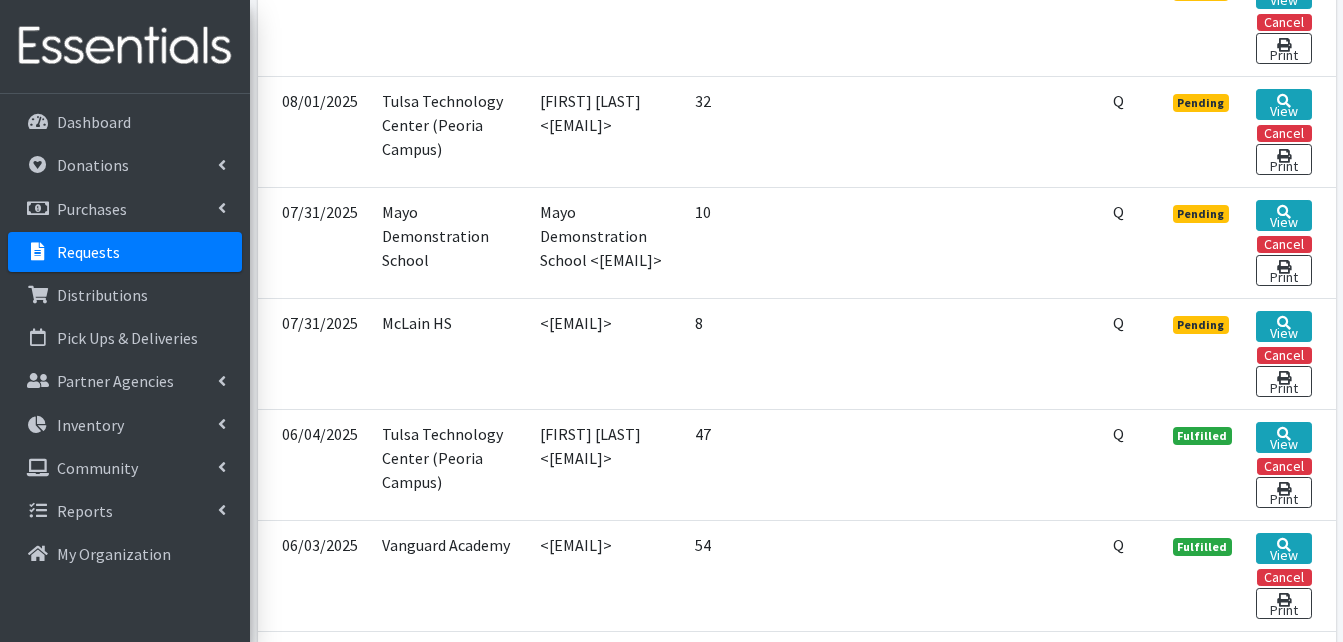 scroll, scrollTop: 1900, scrollLeft: 0, axis: vertical 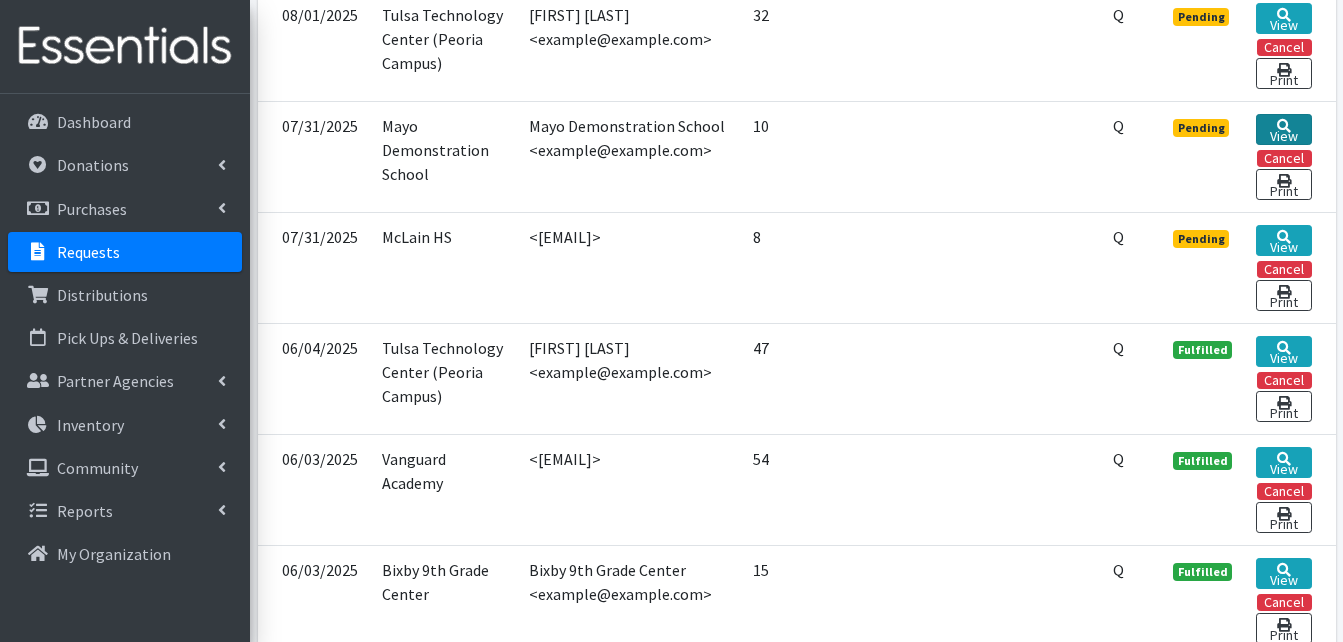 click on "View" 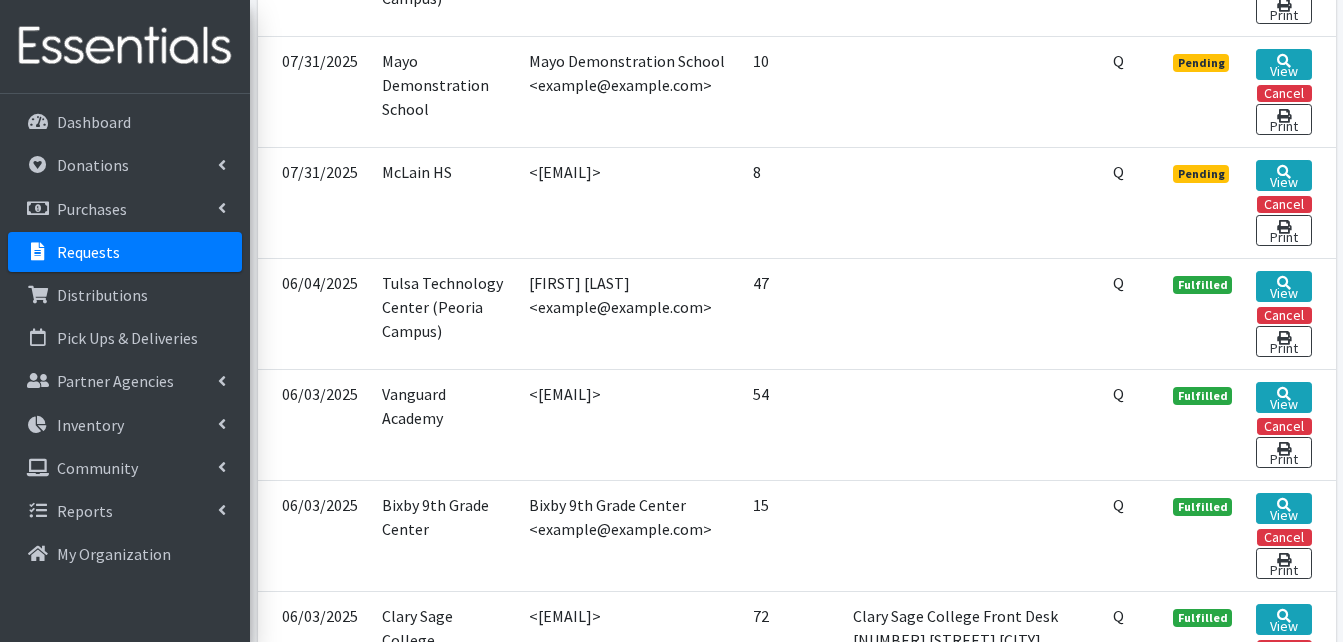 scroll, scrollTop: 2000, scrollLeft: 0, axis: vertical 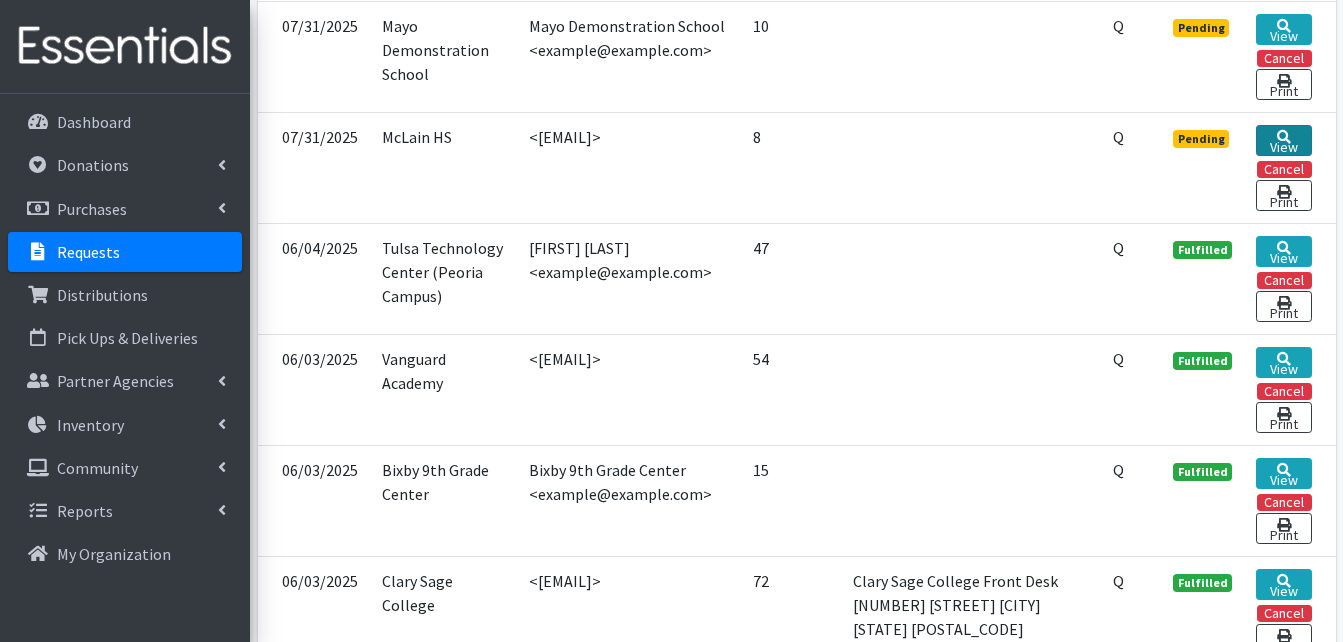 click on "View" 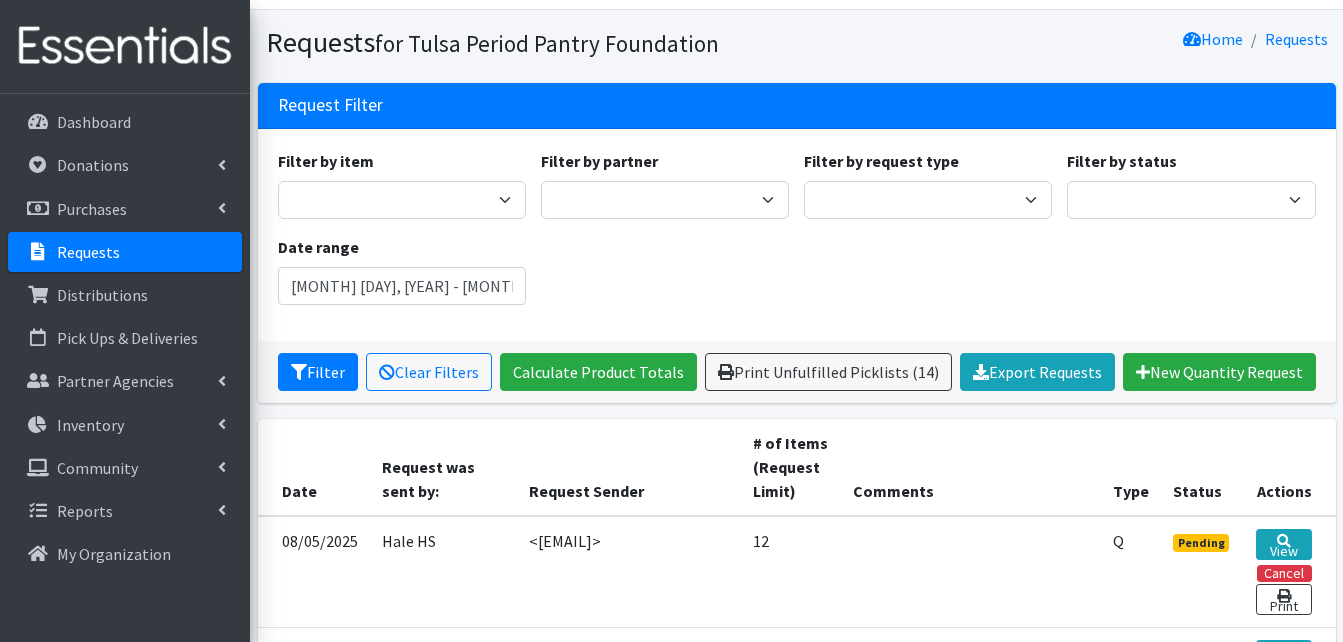 scroll, scrollTop: 0, scrollLeft: 0, axis: both 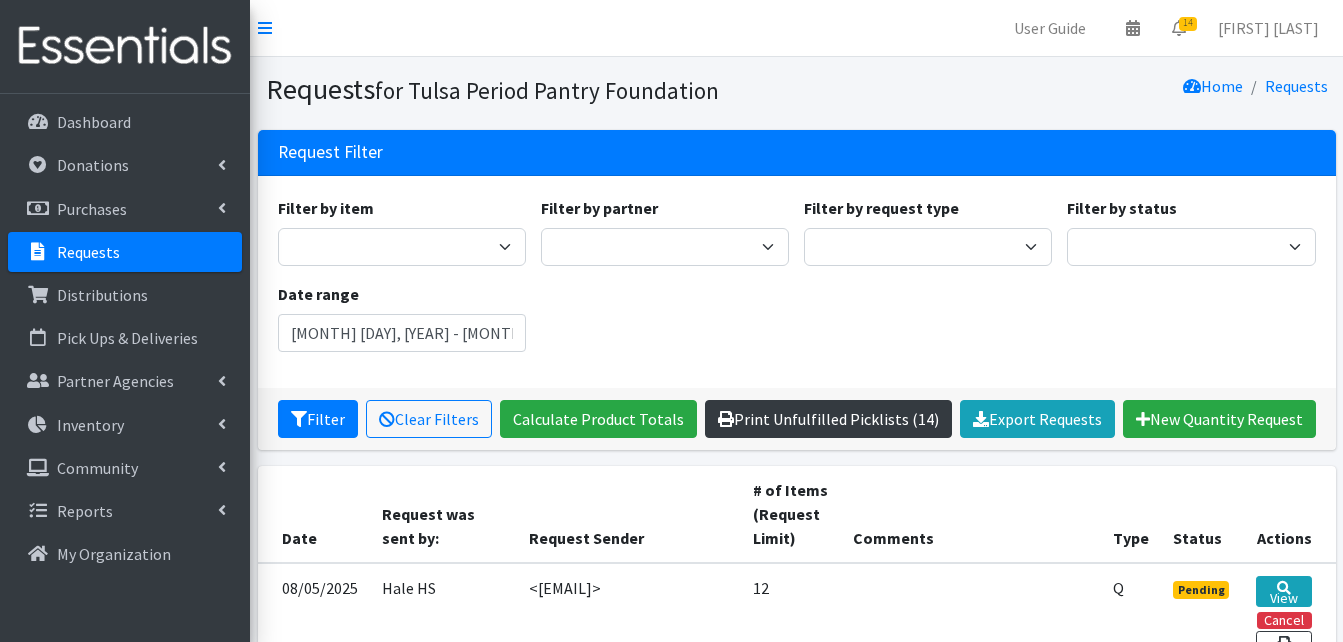 click on "Print Unfulfilled Picklists (14)" 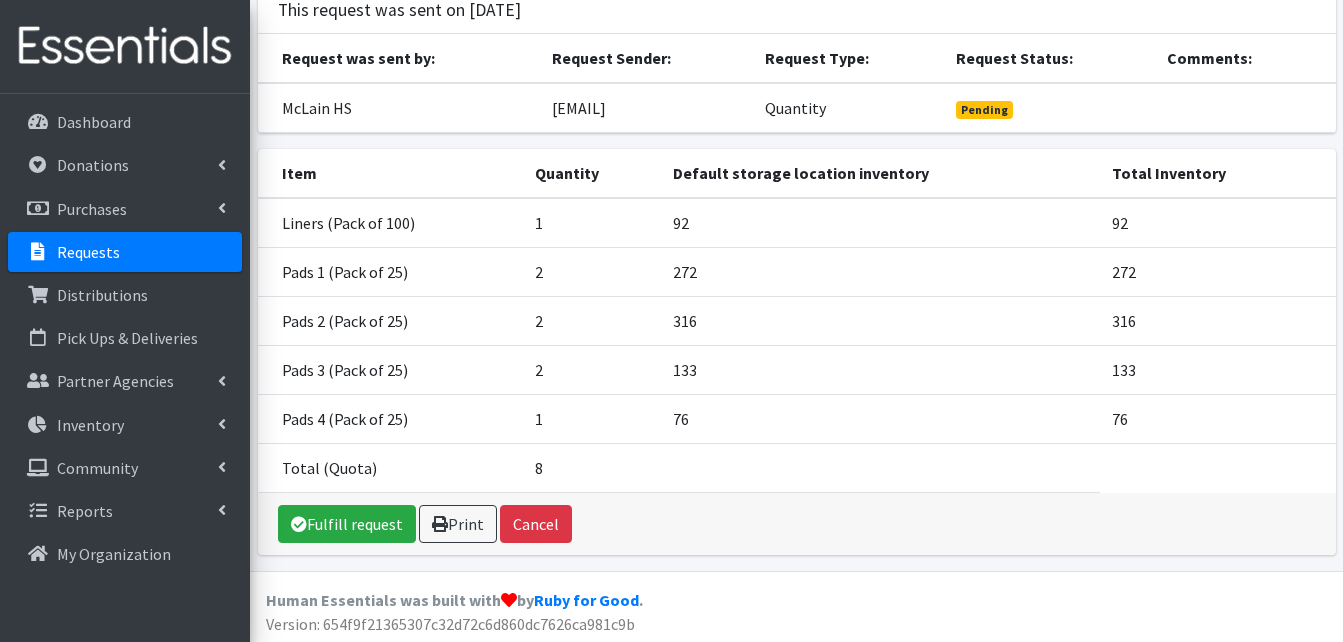 scroll, scrollTop: 146, scrollLeft: 0, axis: vertical 